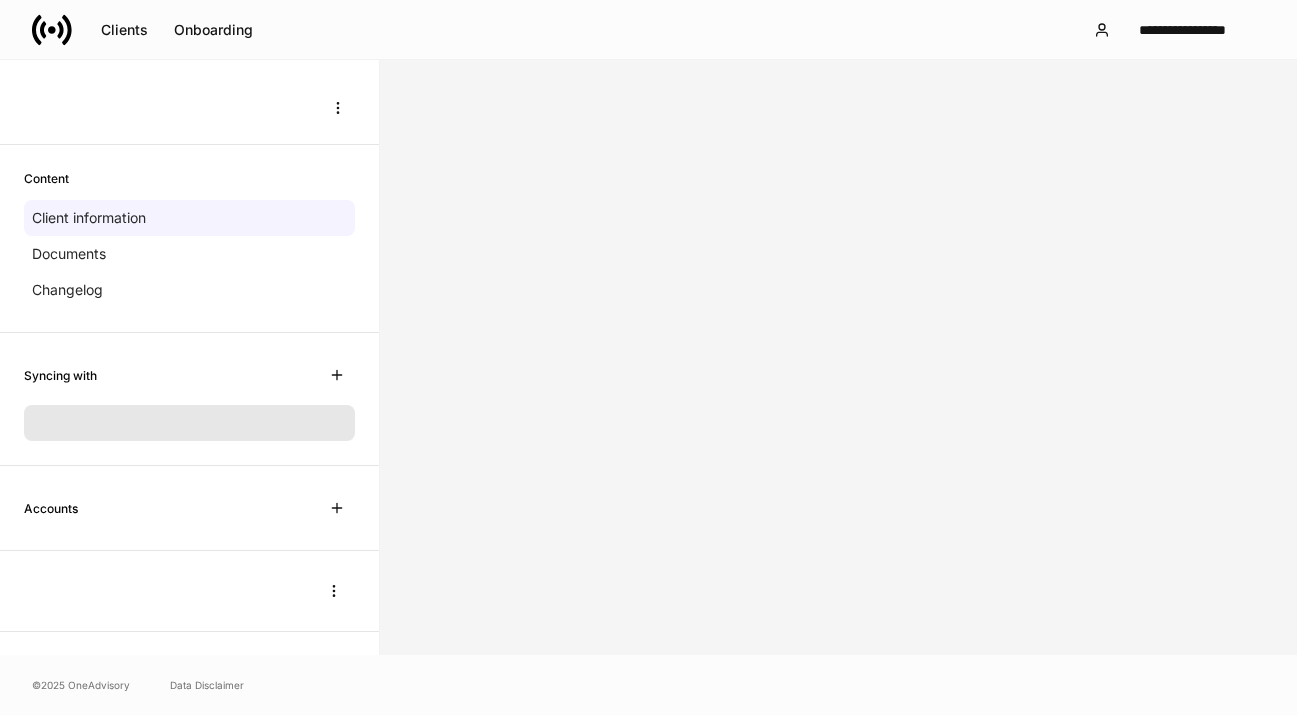 scroll, scrollTop: 0, scrollLeft: 0, axis: both 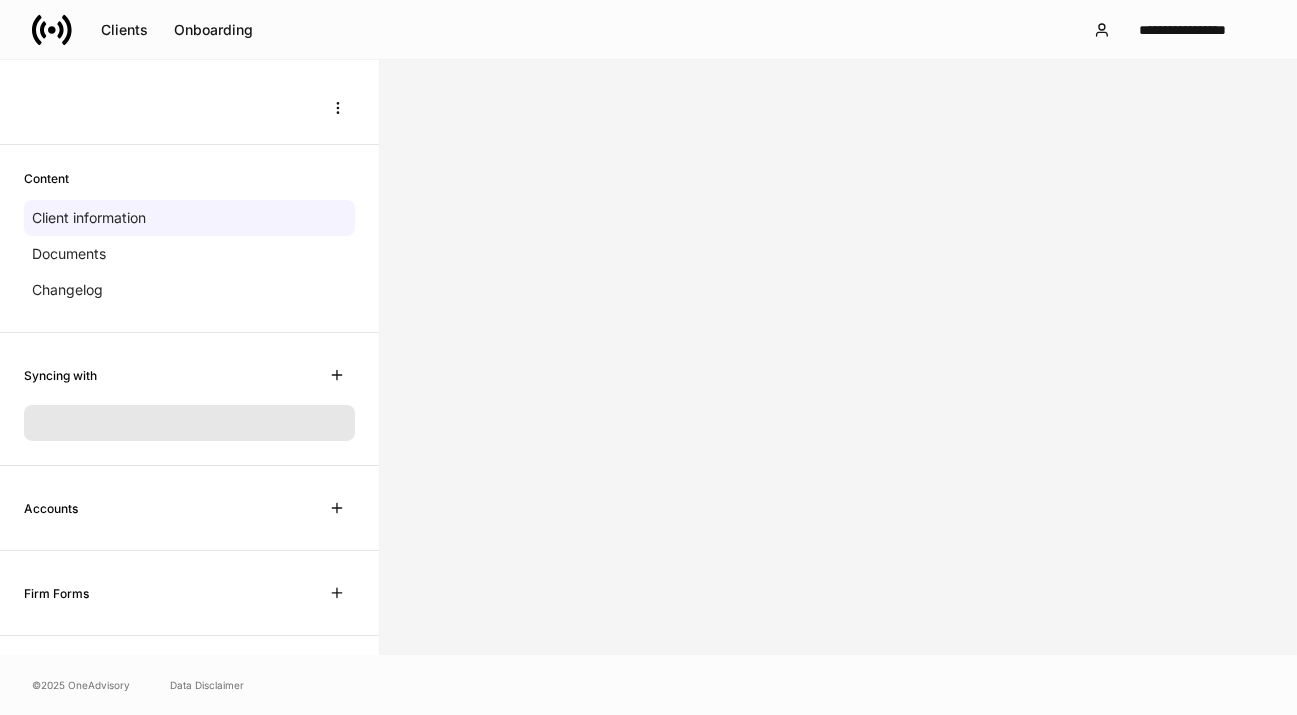 drag, startPoint x: 720, startPoint y: 203, endPoint x: 804, endPoint y: 133, distance: 109.3435 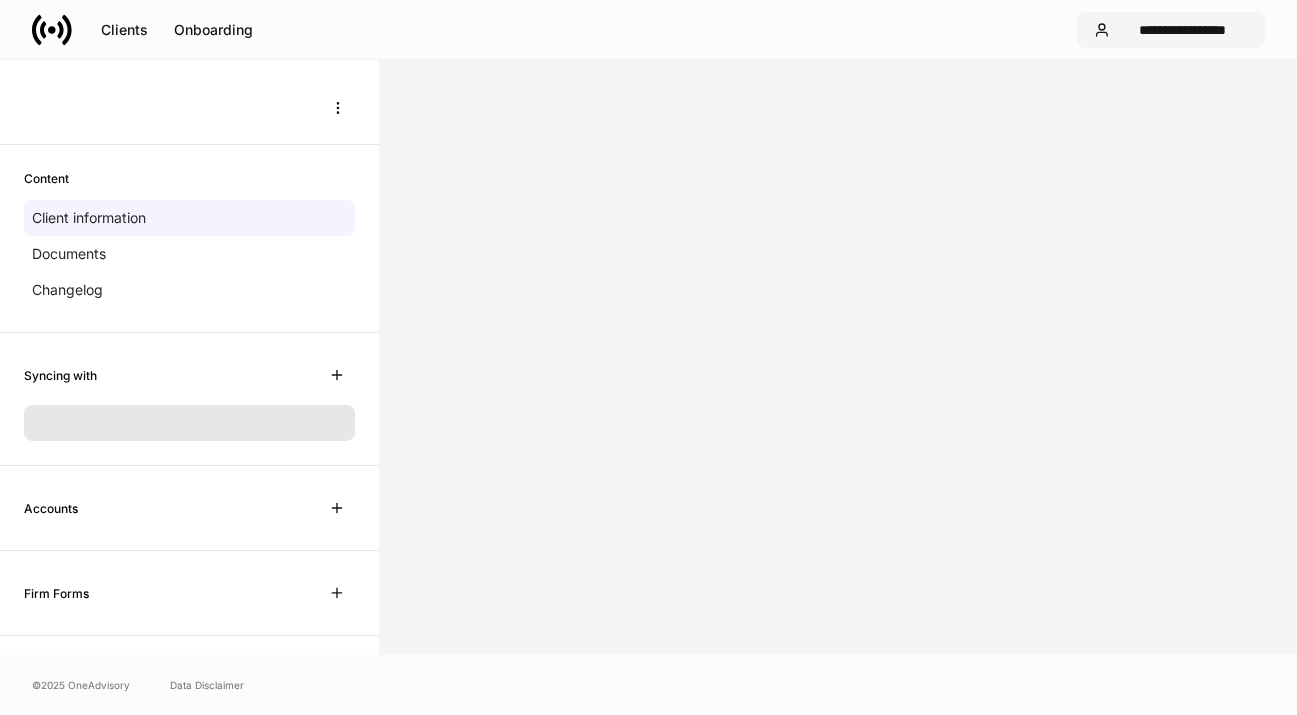 click on "**********" at bounding box center (1183, 30) 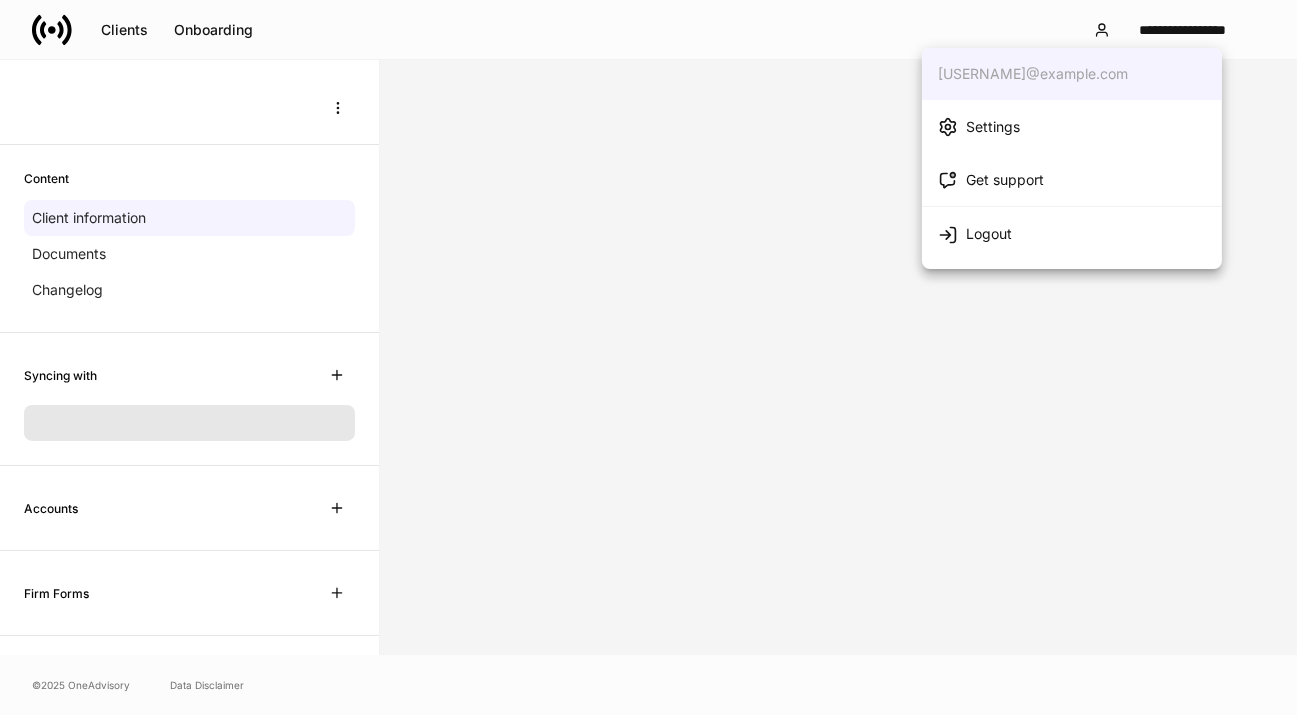 click on "Logout" at bounding box center [989, 234] 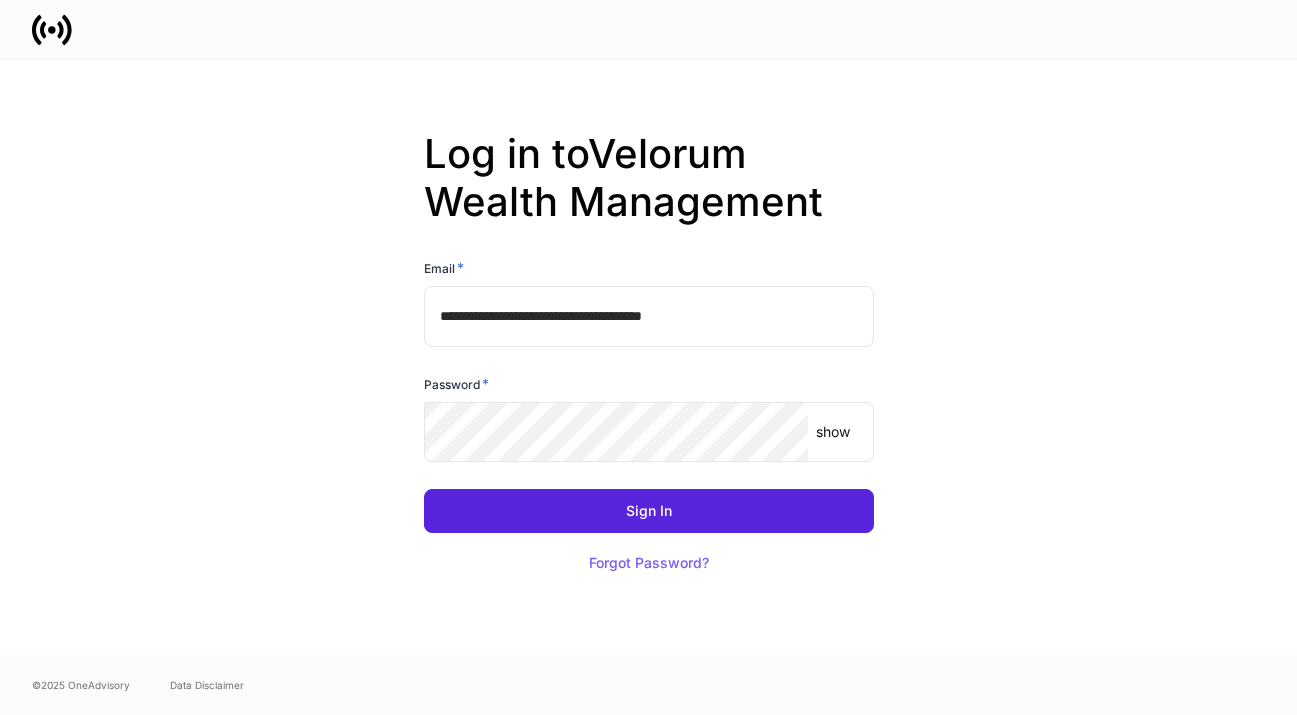 scroll, scrollTop: 0, scrollLeft: 0, axis: both 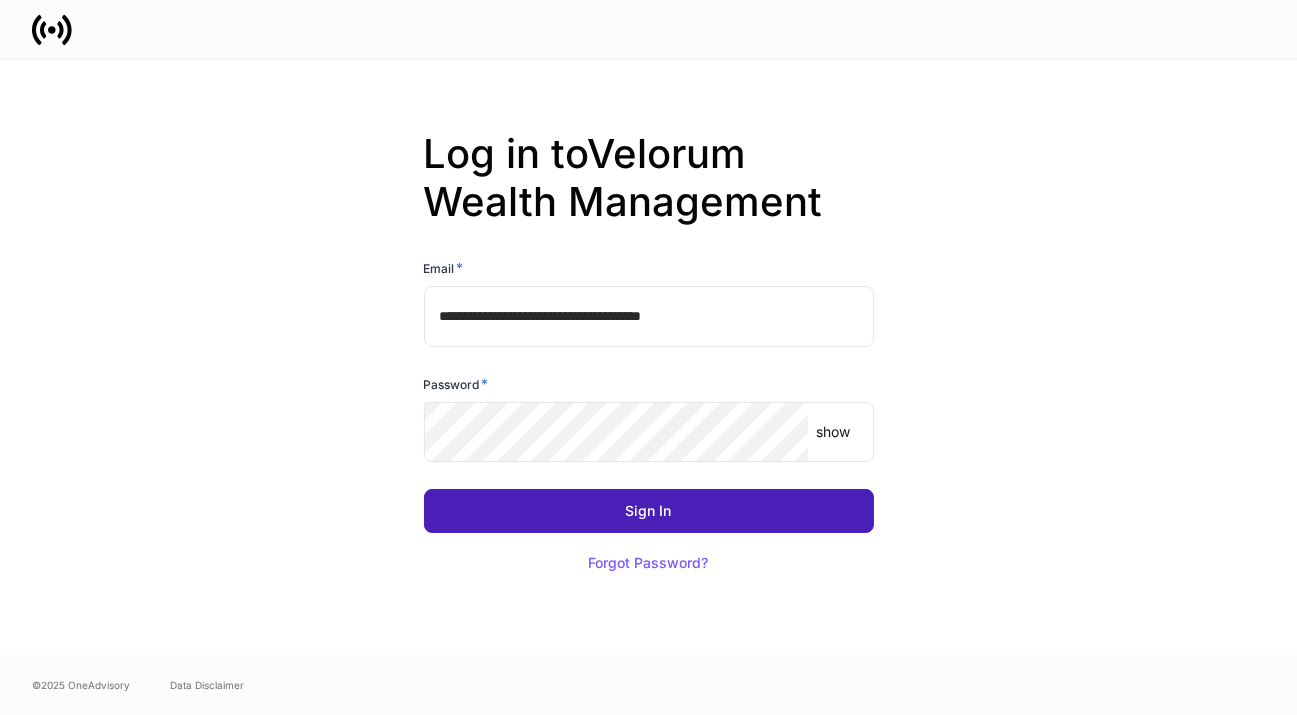 drag, startPoint x: 652, startPoint y: 513, endPoint x: 671, endPoint y: 502, distance: 21.954498 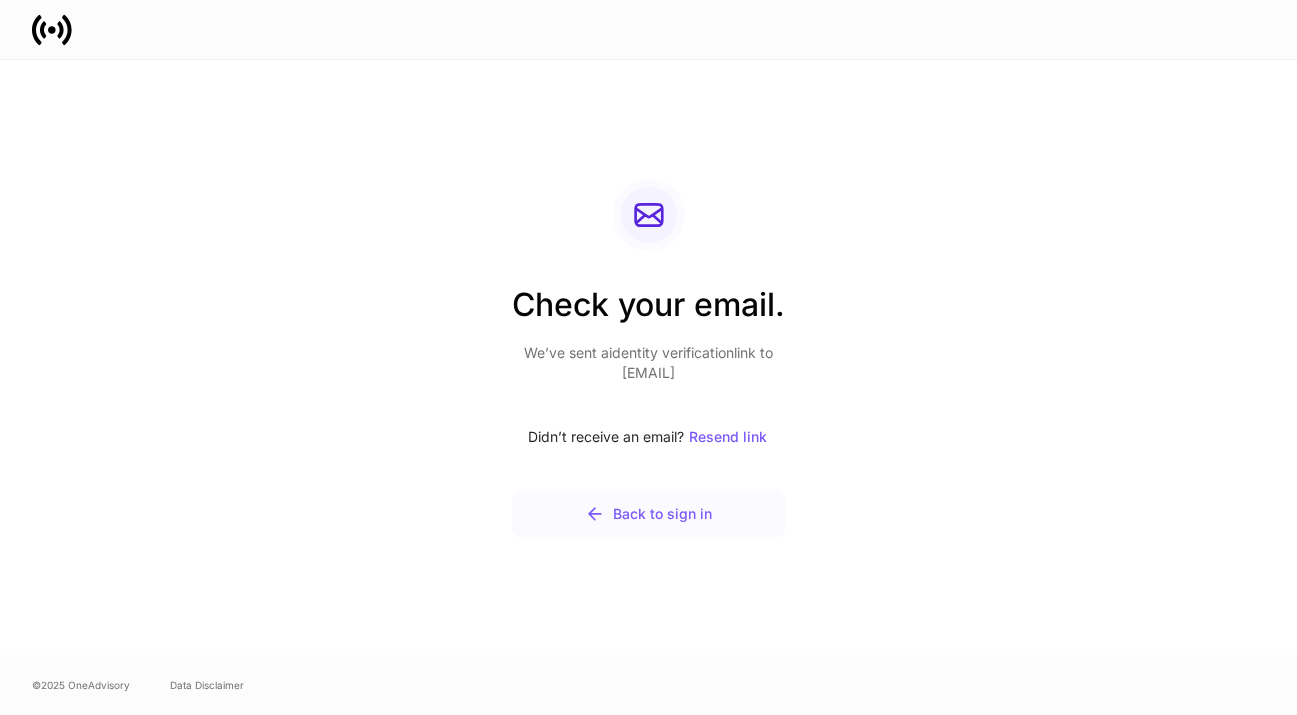 click on "Back to sign in" at bounding box center (648, 514) 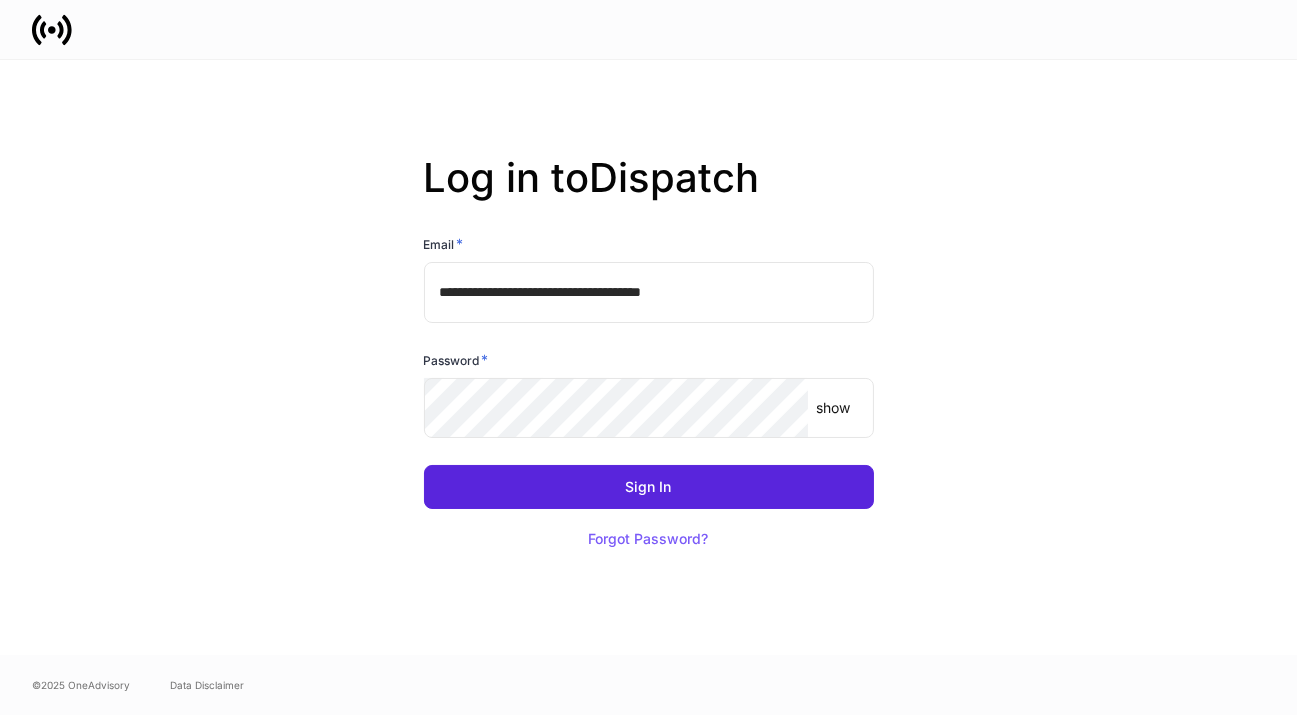click on "**********" at bounding box center [649, 292] 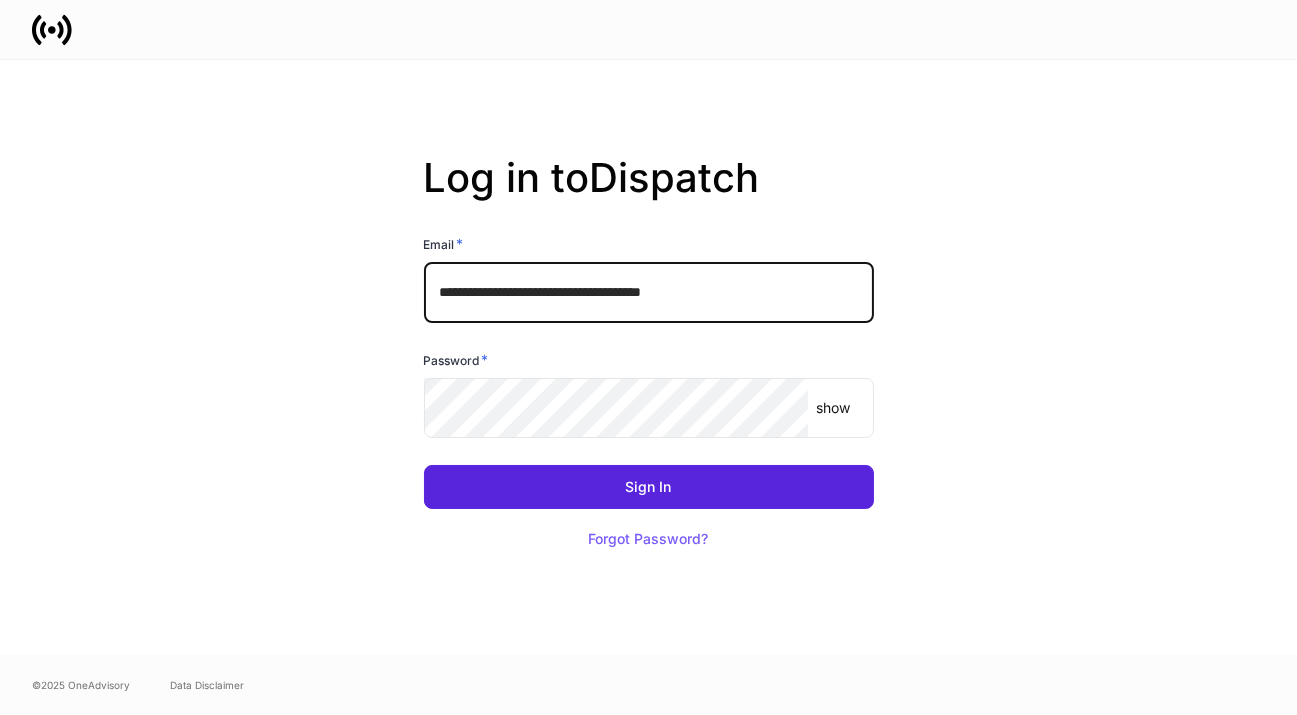 type on "**********" 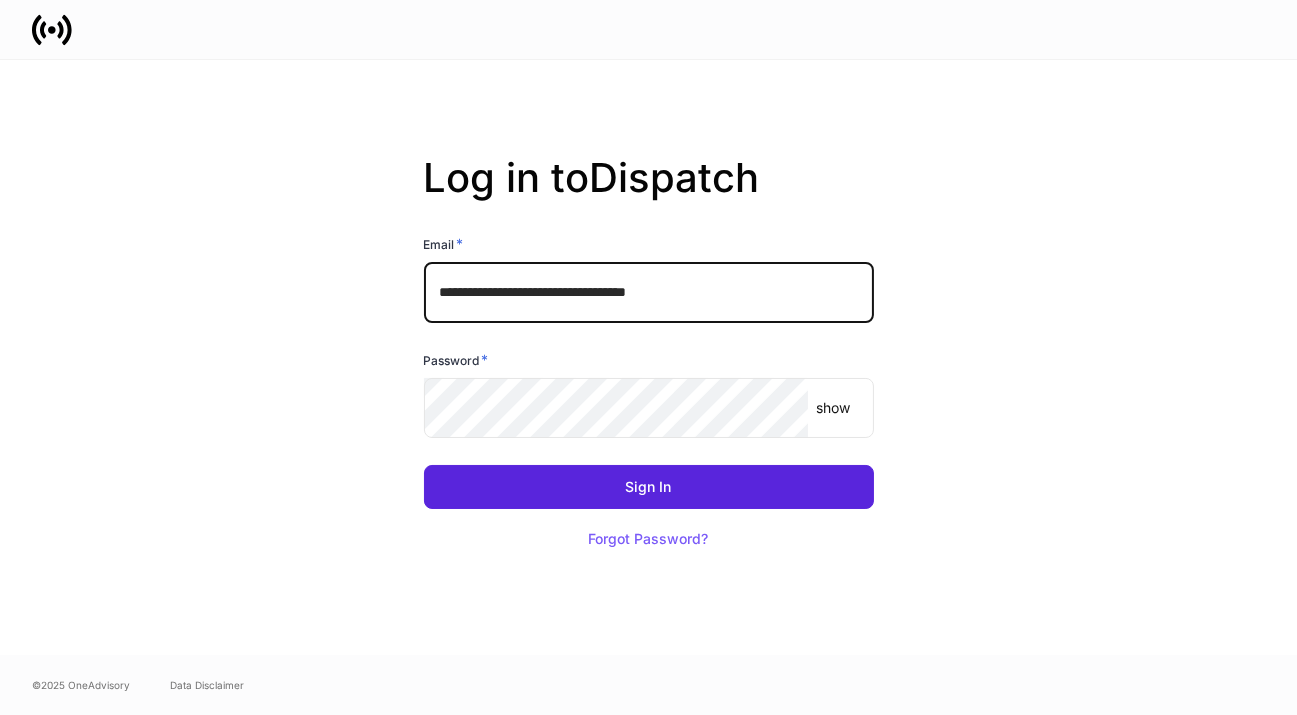 click on "show" at bounding box center (833, 408) 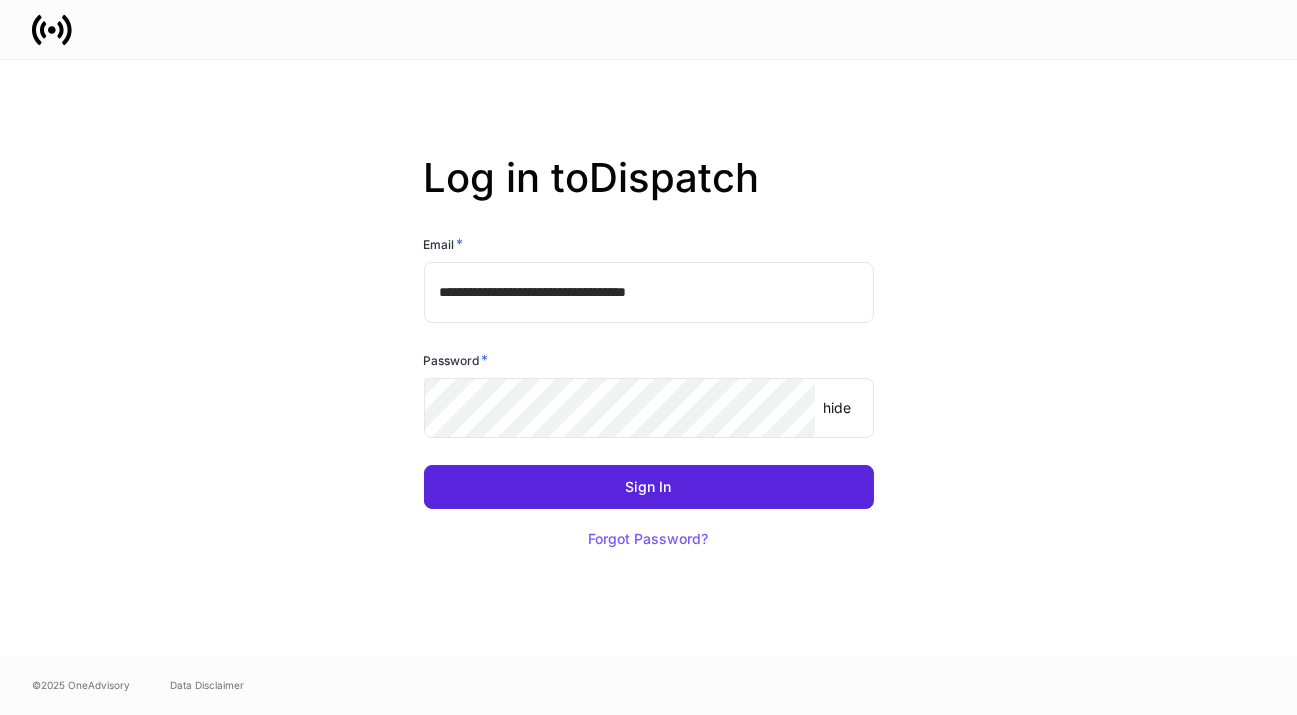 click on "**********" at bounding box center (649, 357) 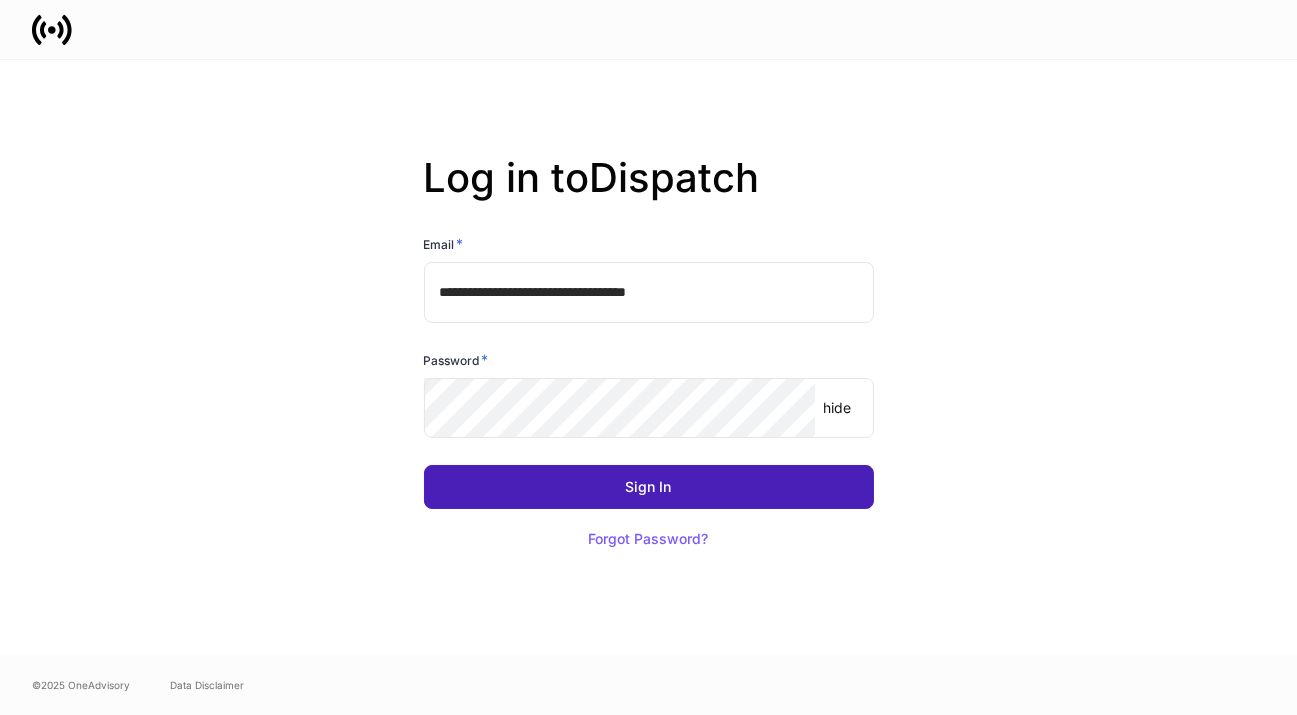 click on "Sign In" at bounding box center (649, 487) 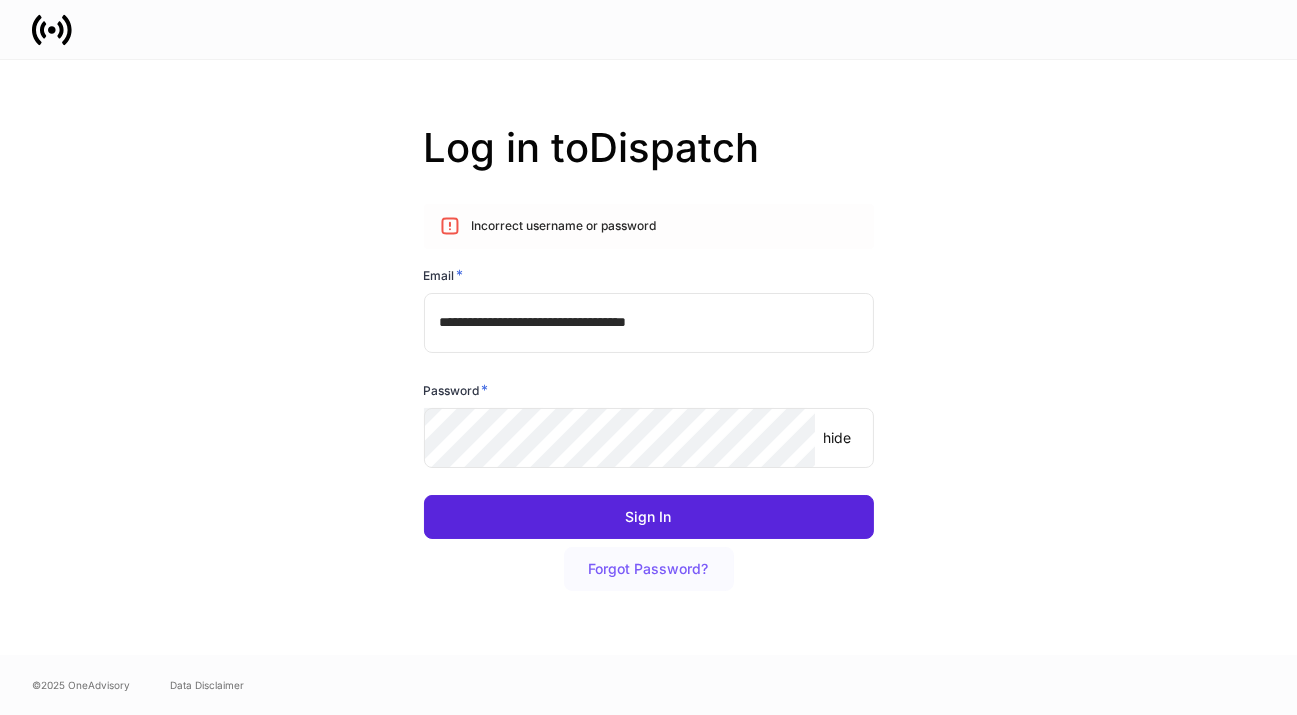 click on "Forgot Password?" at bounding box center (649, 569) 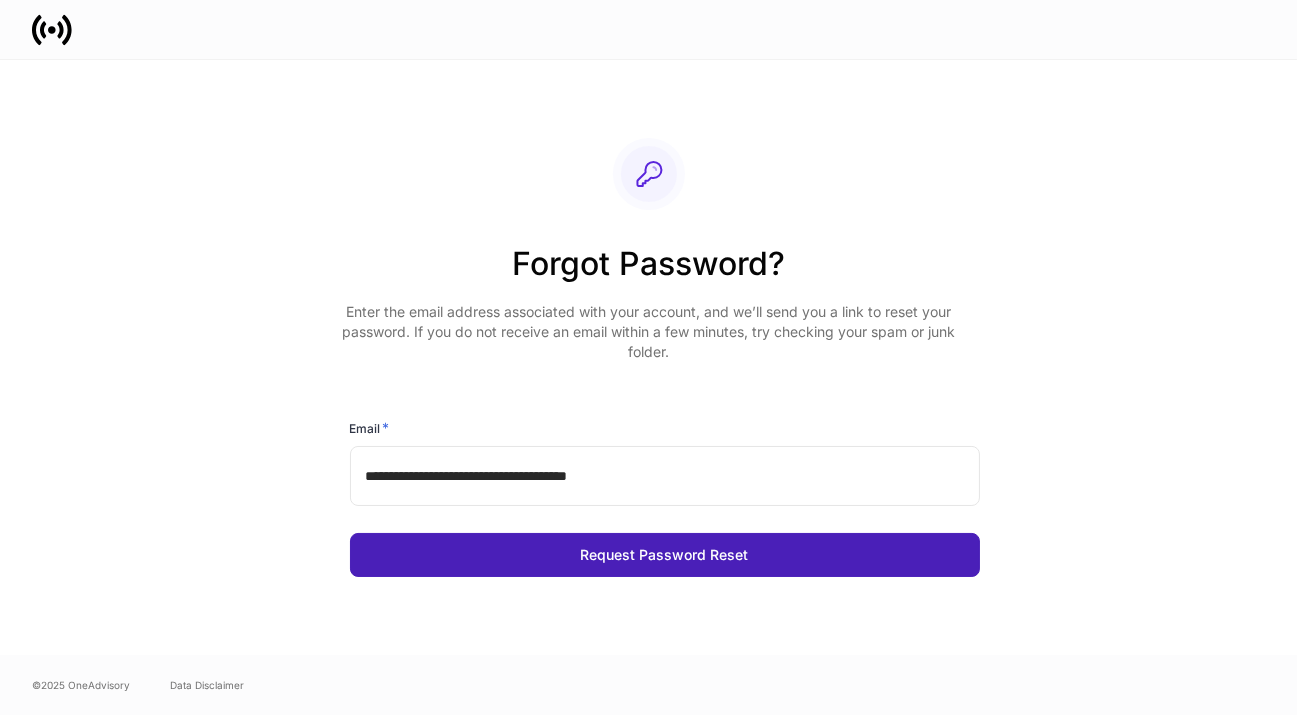 click on "Request Password Reset" at bounding box center (665, 555) 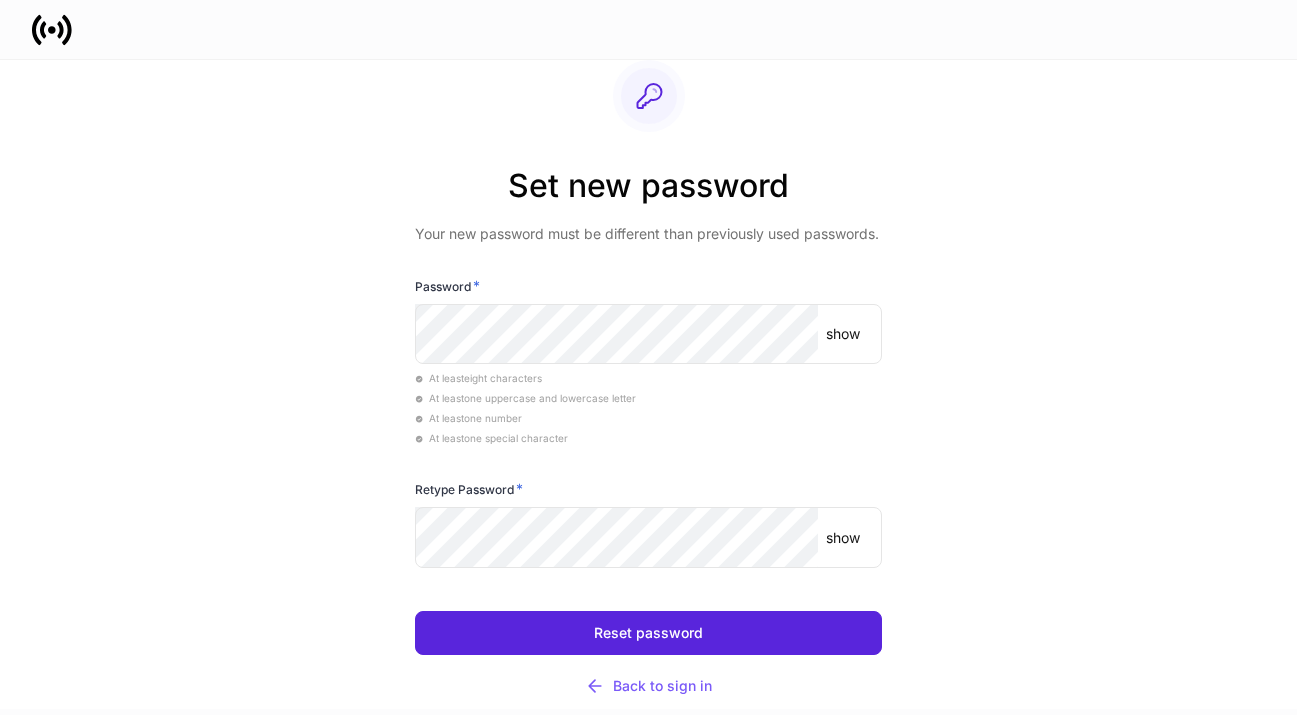 scroll, scrollTop: 0, scrollLeft: 0, axis: both 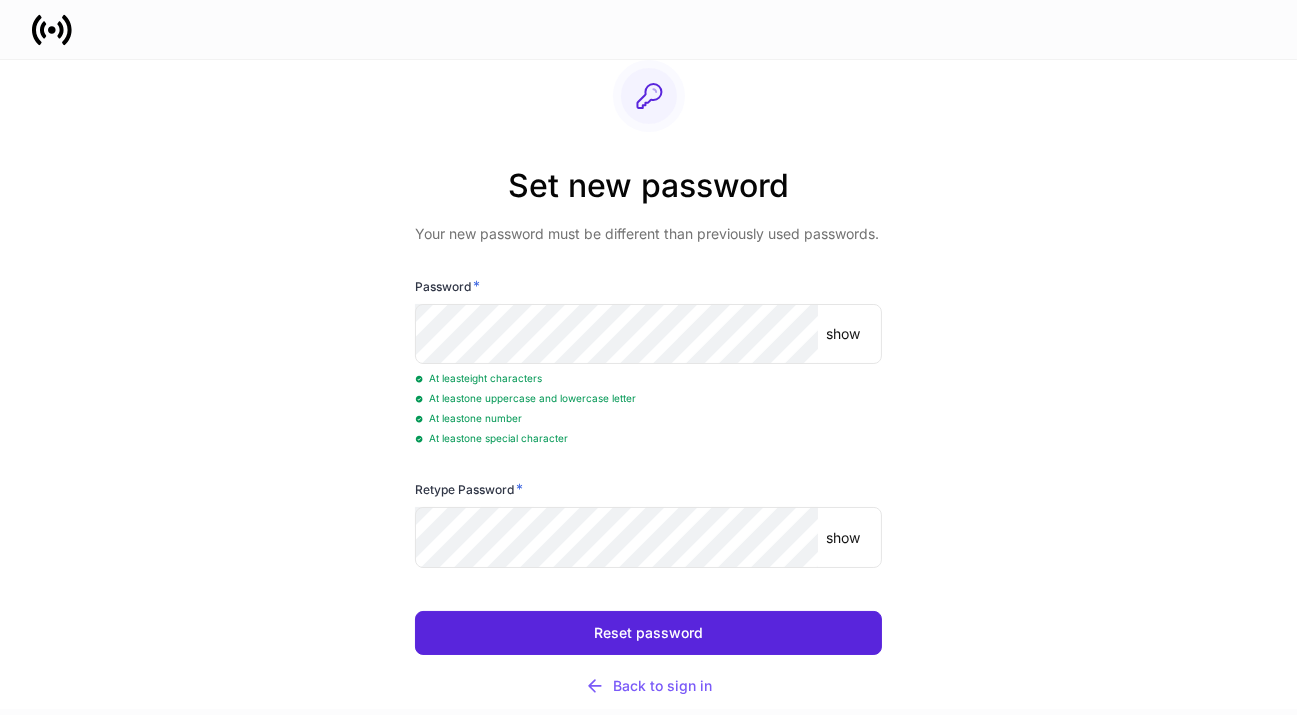 click on "Set new password Your new password must be different than previously used passwords. Password * show ​ At least  eight characters At least  one uppercase and lowercase letter At least  one number At least  one special character Retype Password * show ​ Reset password Back to sign in" at bounding box center (649, 384) 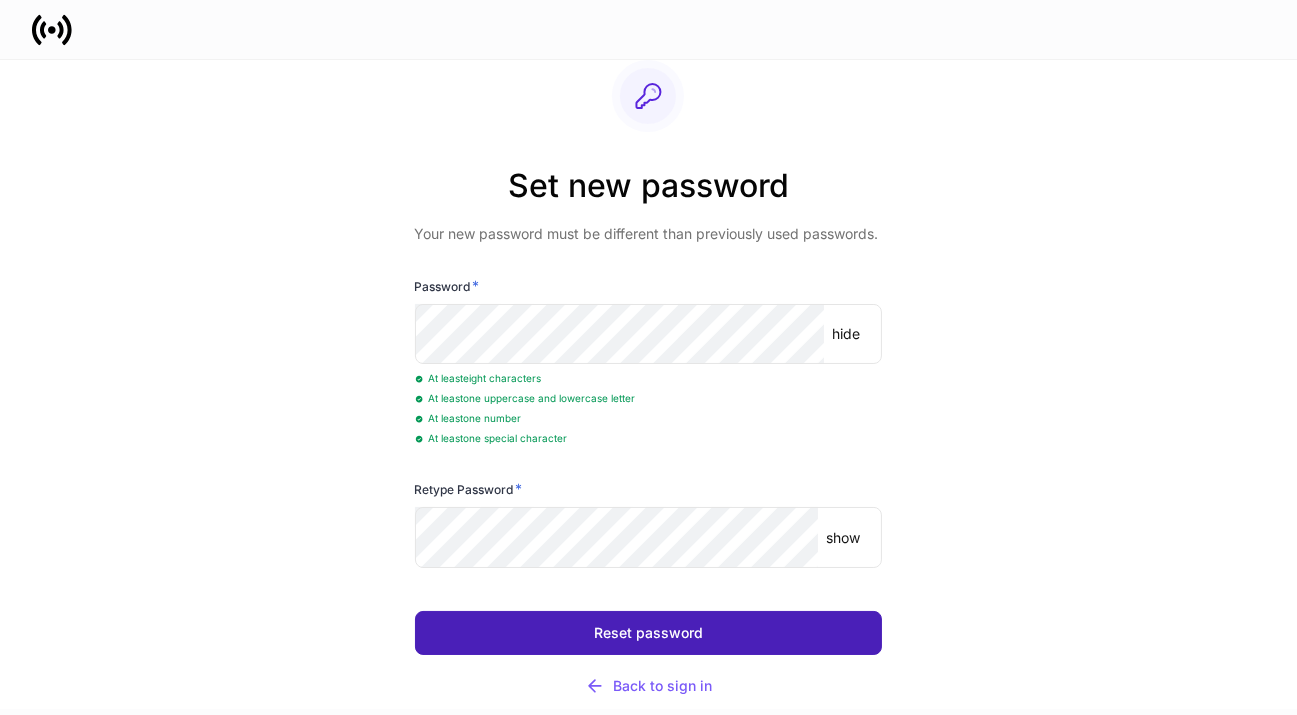 click on "Reset password" at bounding box center (648, 633) 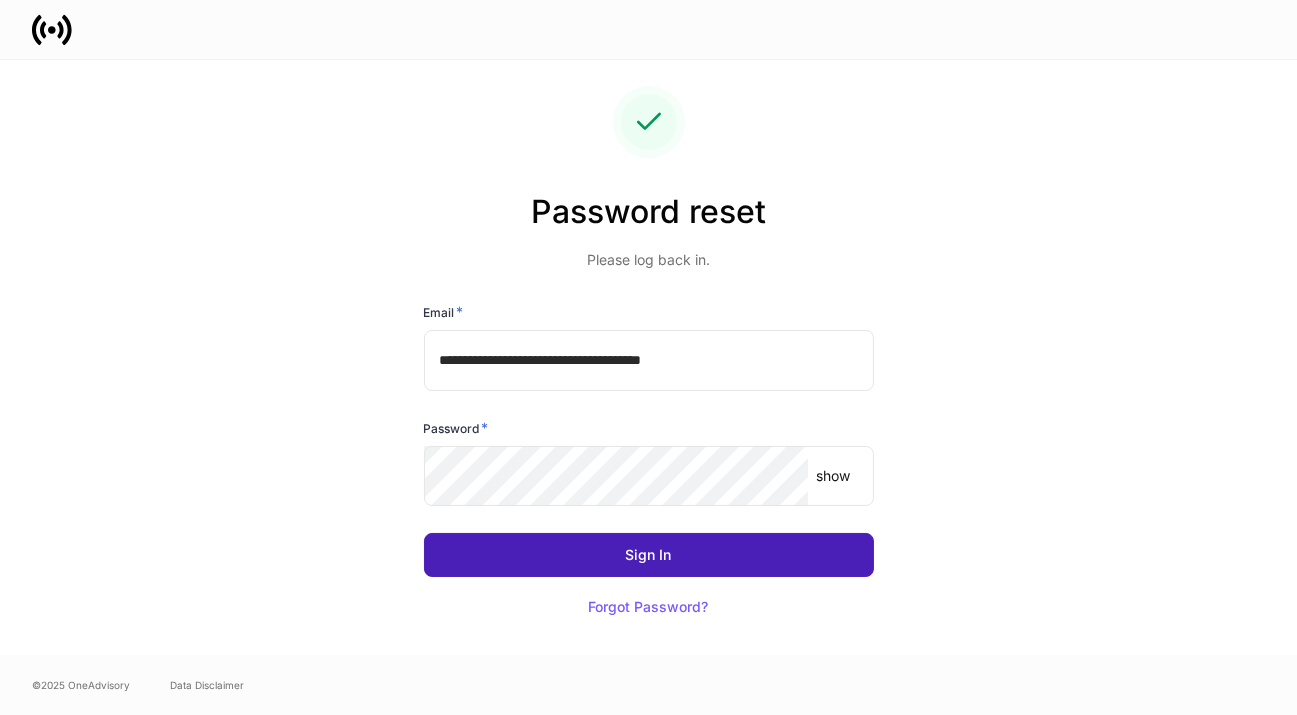 click on "Sign In" at bounding box center (649, 555) 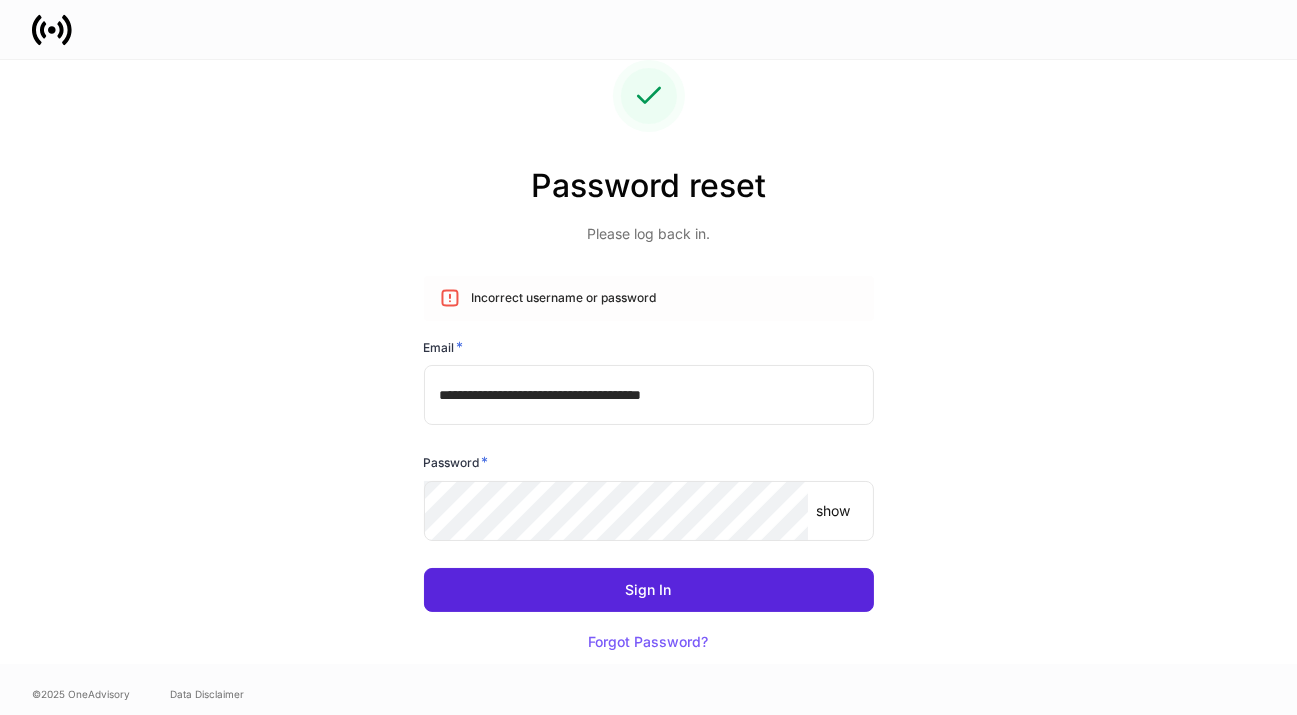 click on "**********" at bounding box center [649, 395] 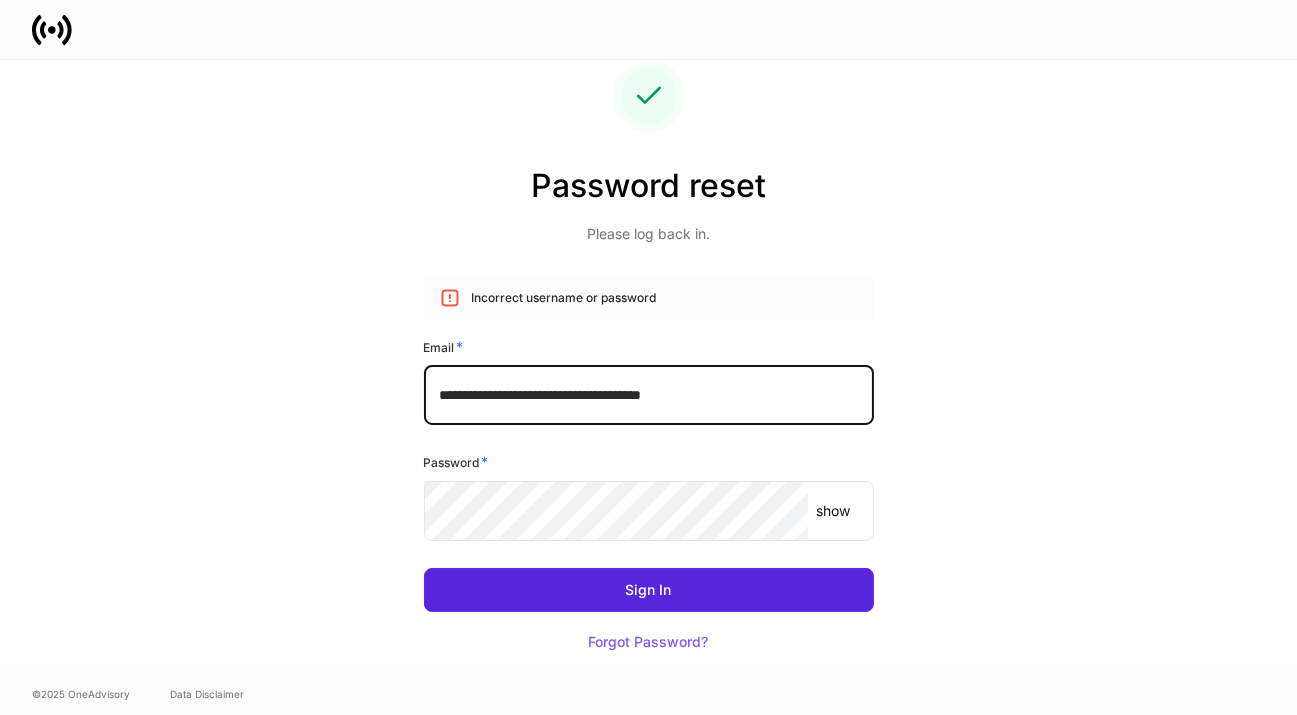 type on "**********" 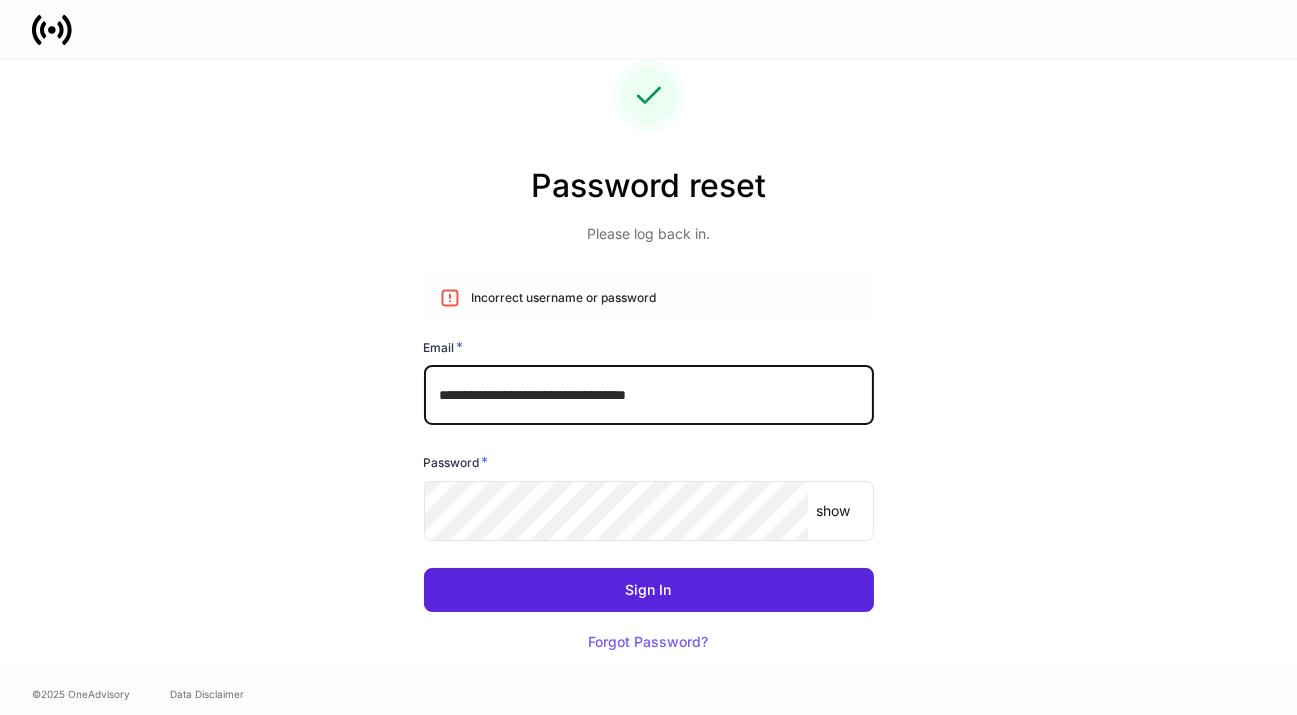 click on "show" at bounding box center [833, 511] 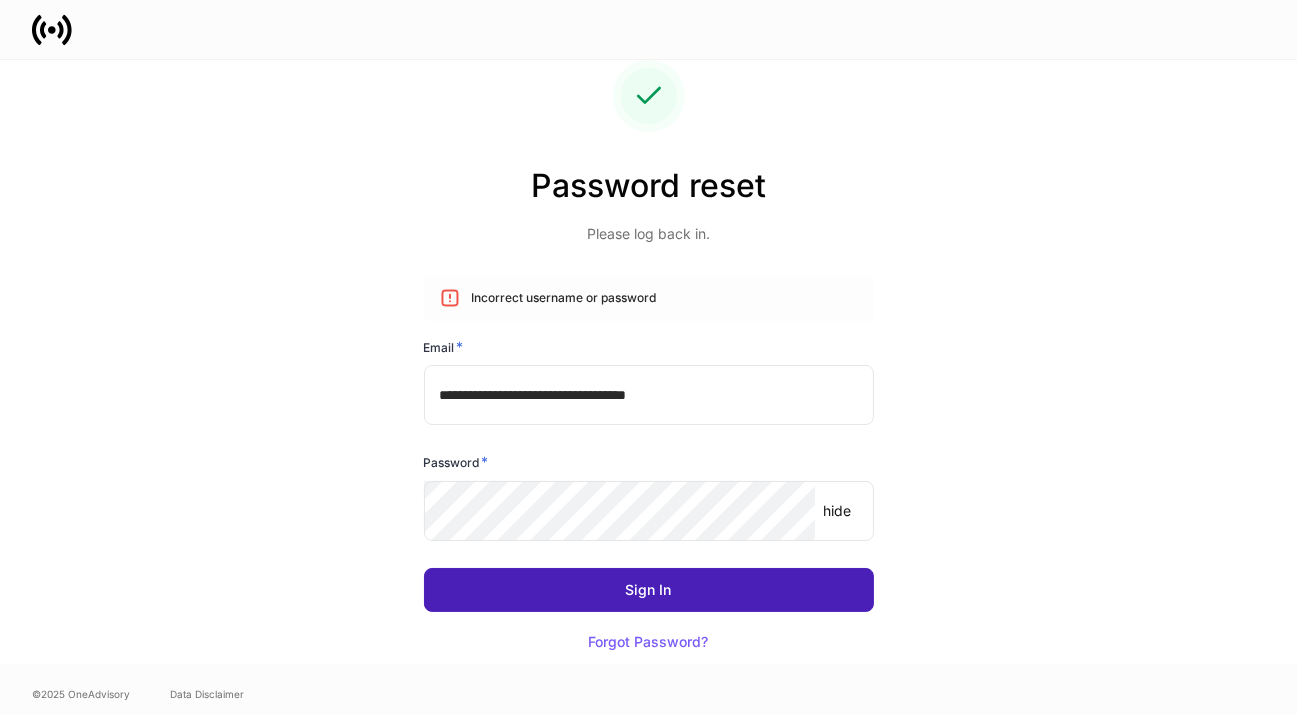 click on "Sign In" at bounding box center [649, 590] 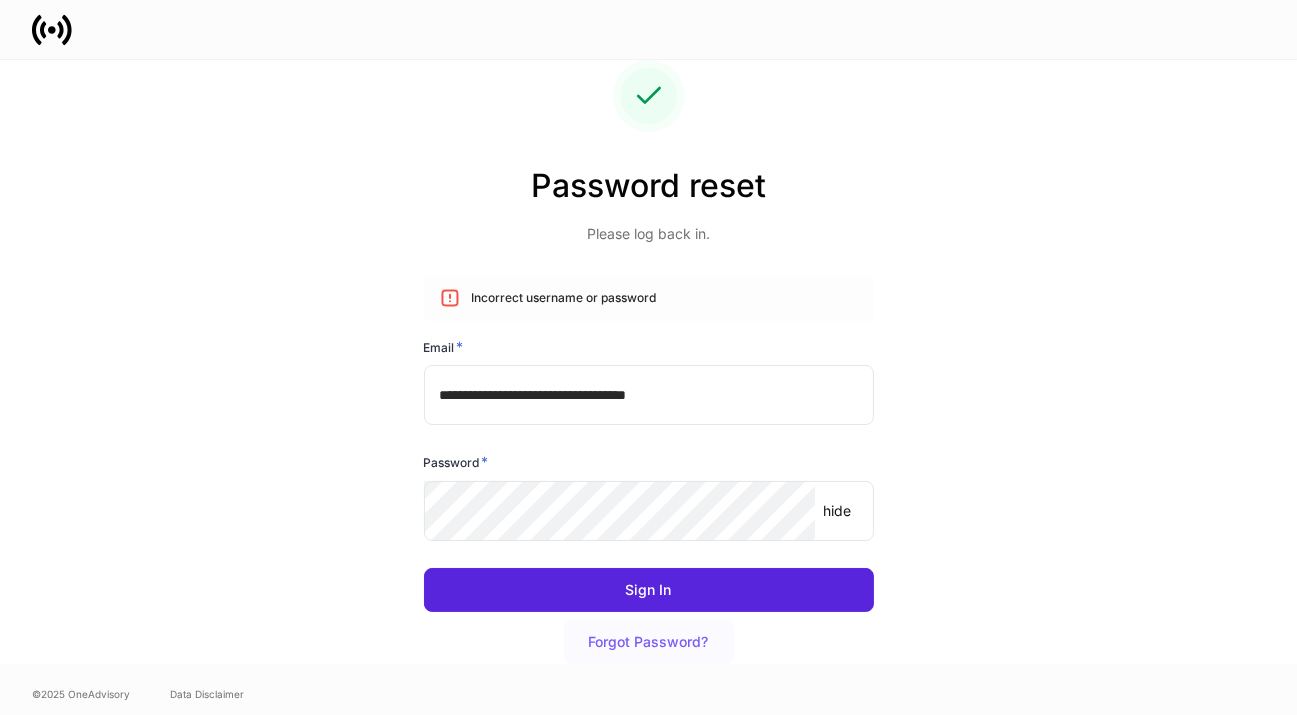 click on "Forgot Password?" at bounding box center (649, 642) 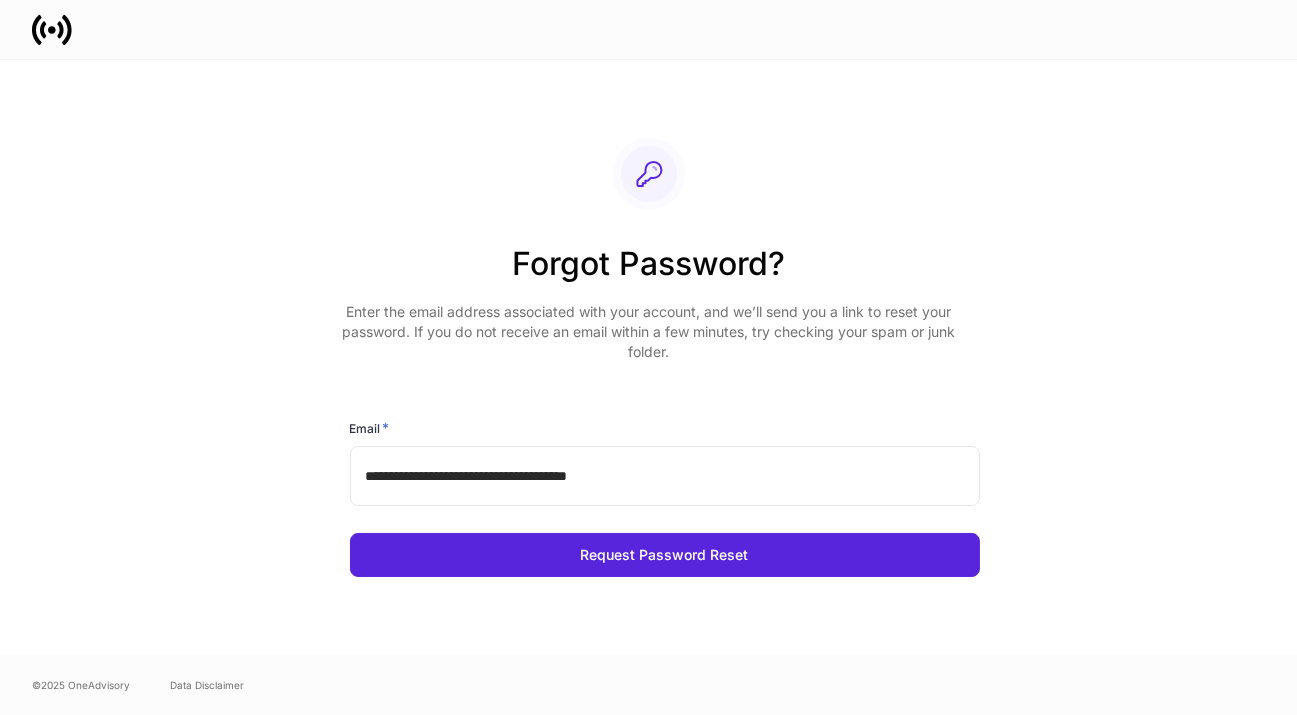 click on "**********" at bounding box center [665, 476] 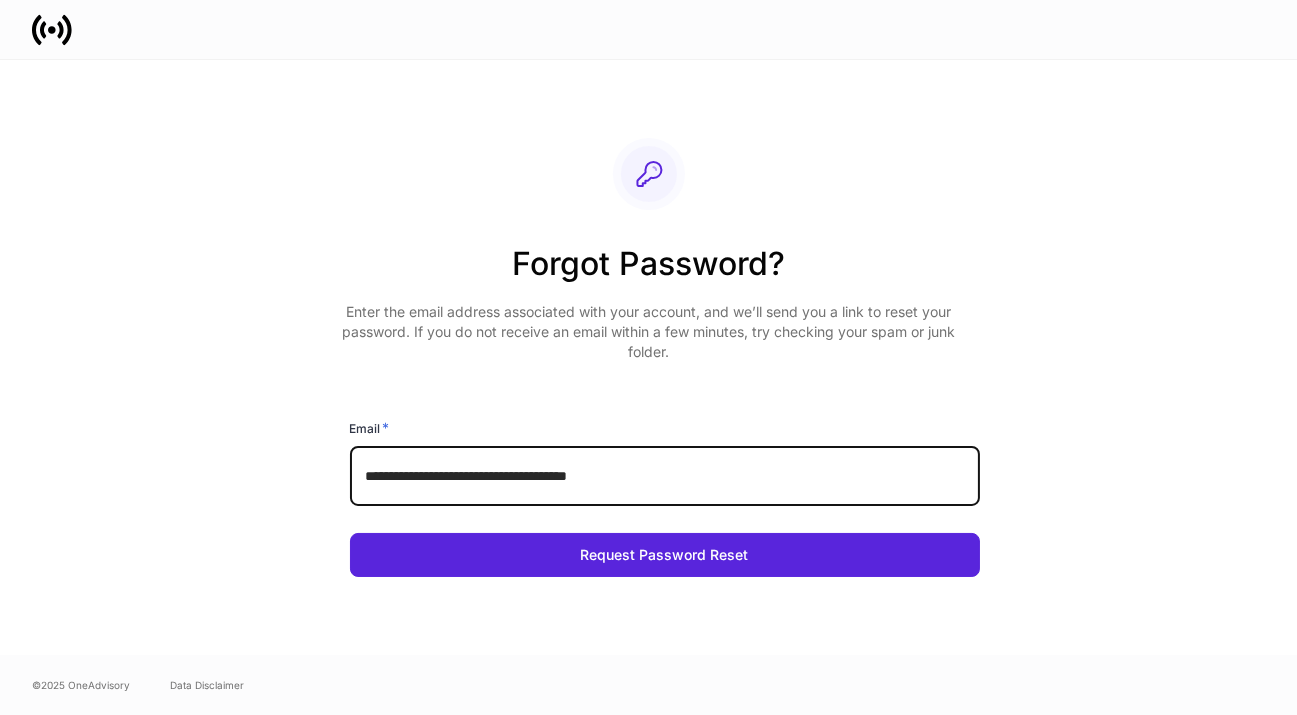 click on "**********" at bounding box center (665, 476) 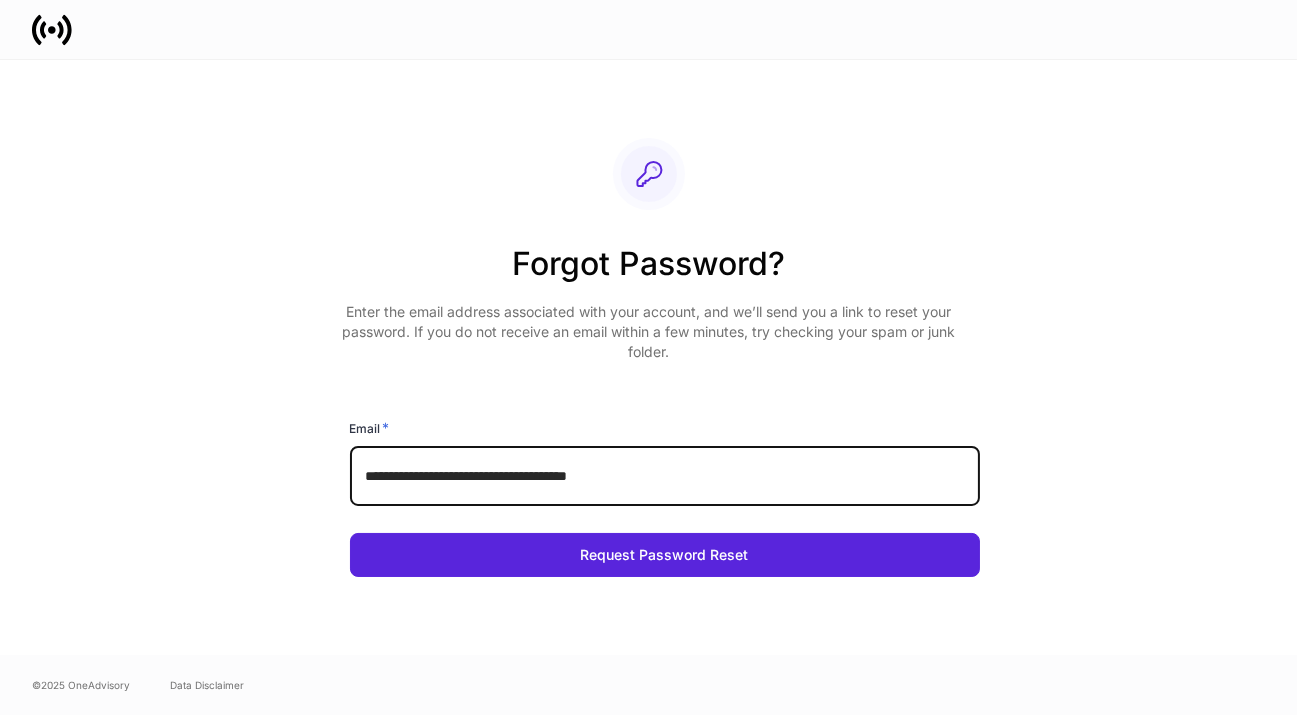 click on "**********" at bounding box center [665, 476] 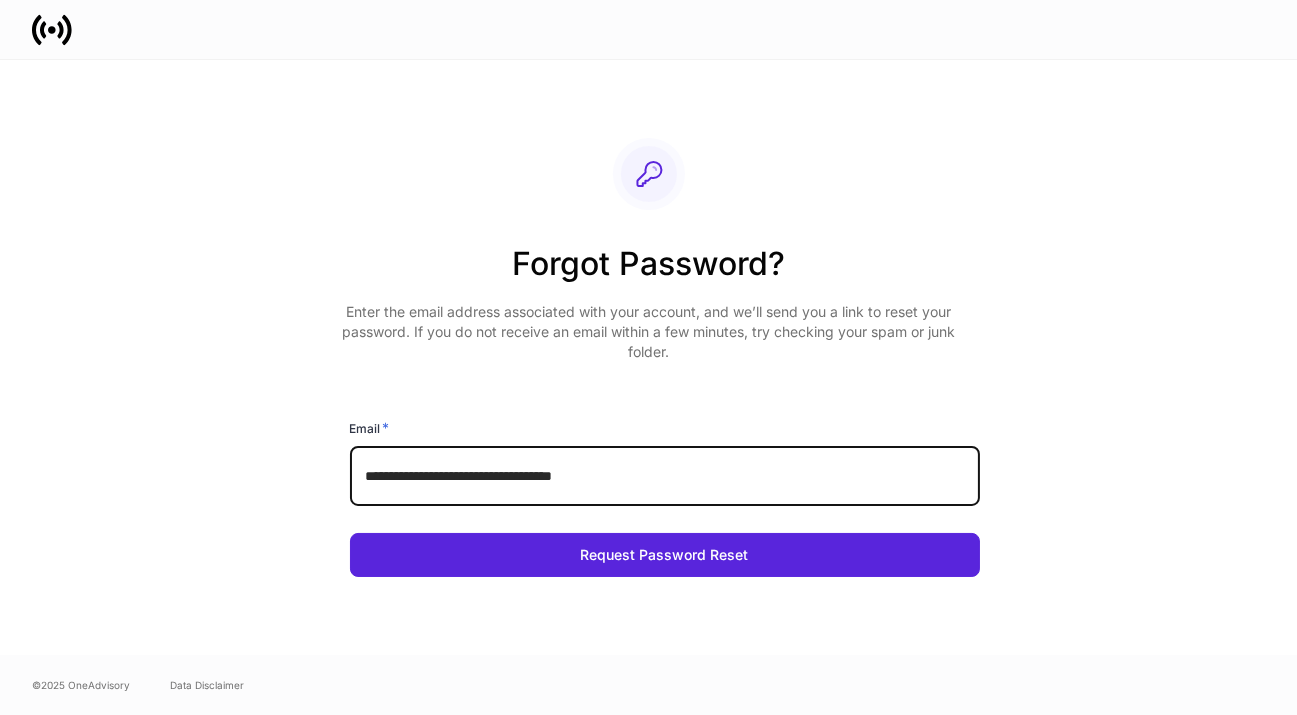 type on "**********" 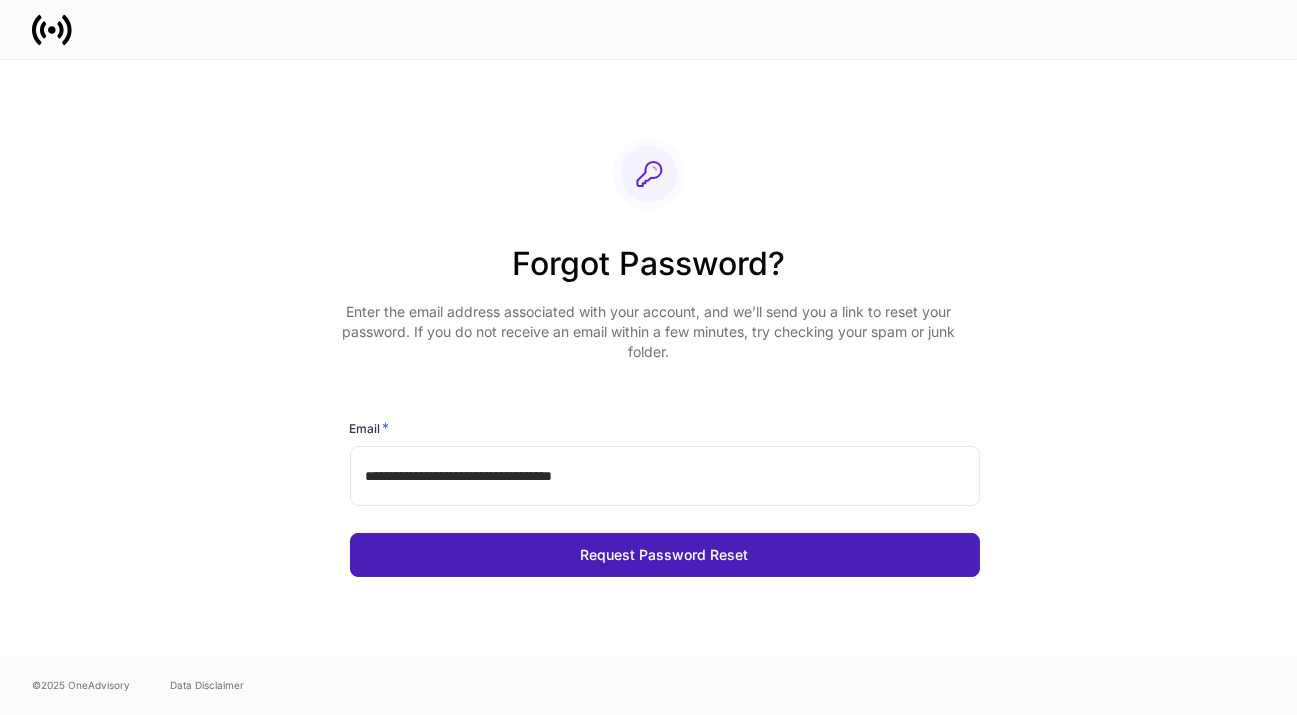 click on "Request Password Reset" at bounding box center (665, 555) 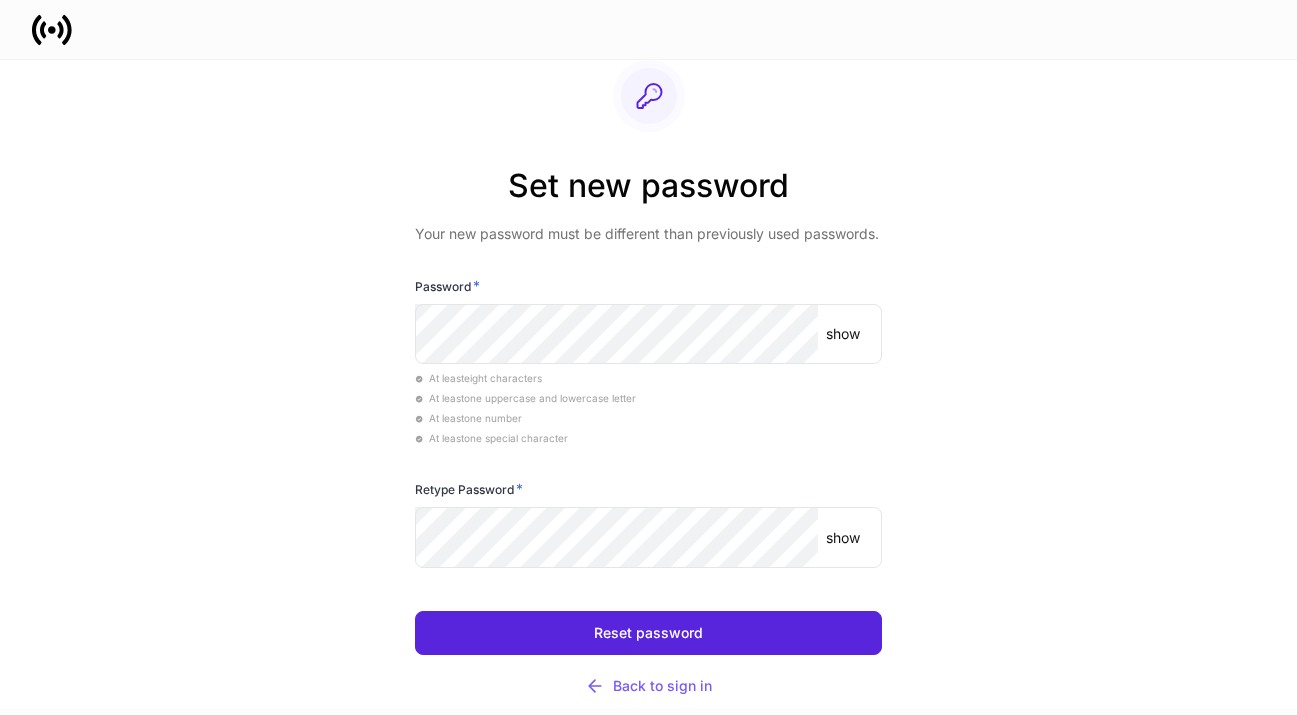 scroll, scrollTop: 0, scrollLeft: 0, axis: both 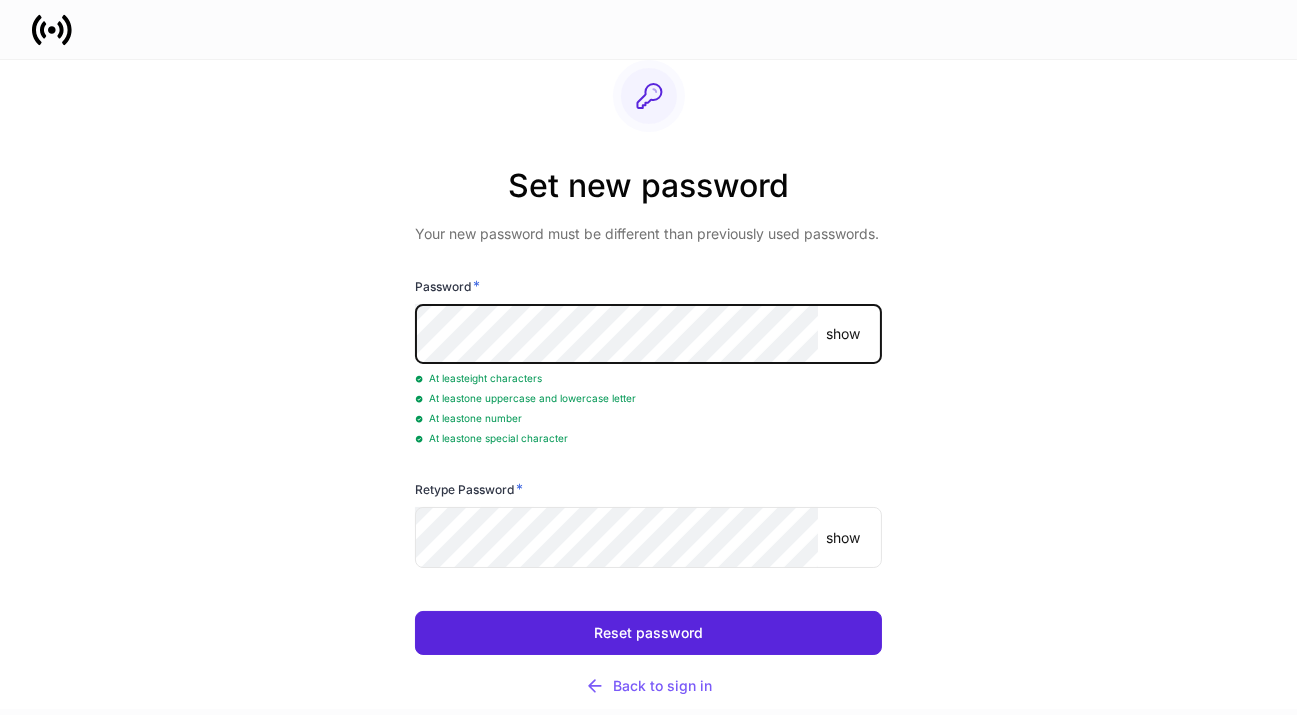 click on "Set new password Your new password must be different than previously used passwords. Password * show ​ At least  eight characters At least  one uppercase and lowercase letter At least  one number At least  one special character Retype Password * show ​ Reset password Back to sign in" at bounding box center [649, 384] 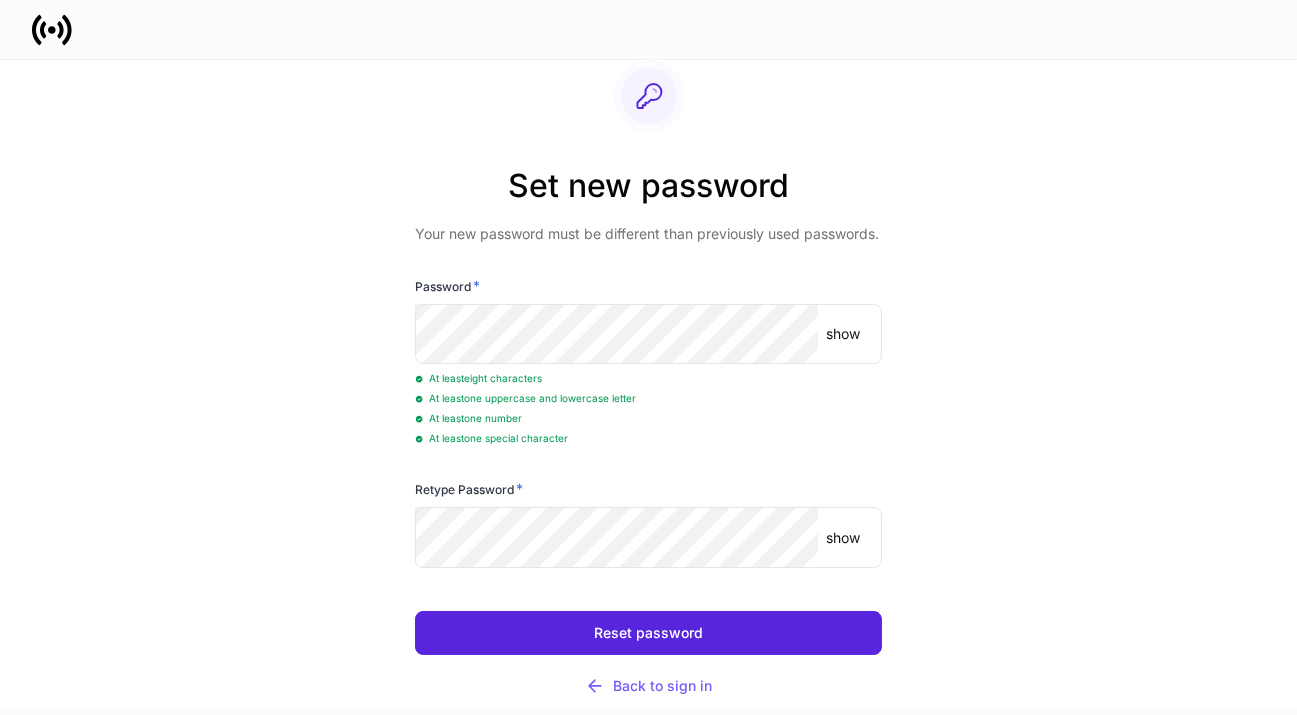 click on "show ​" at bounding box center (648, 537) 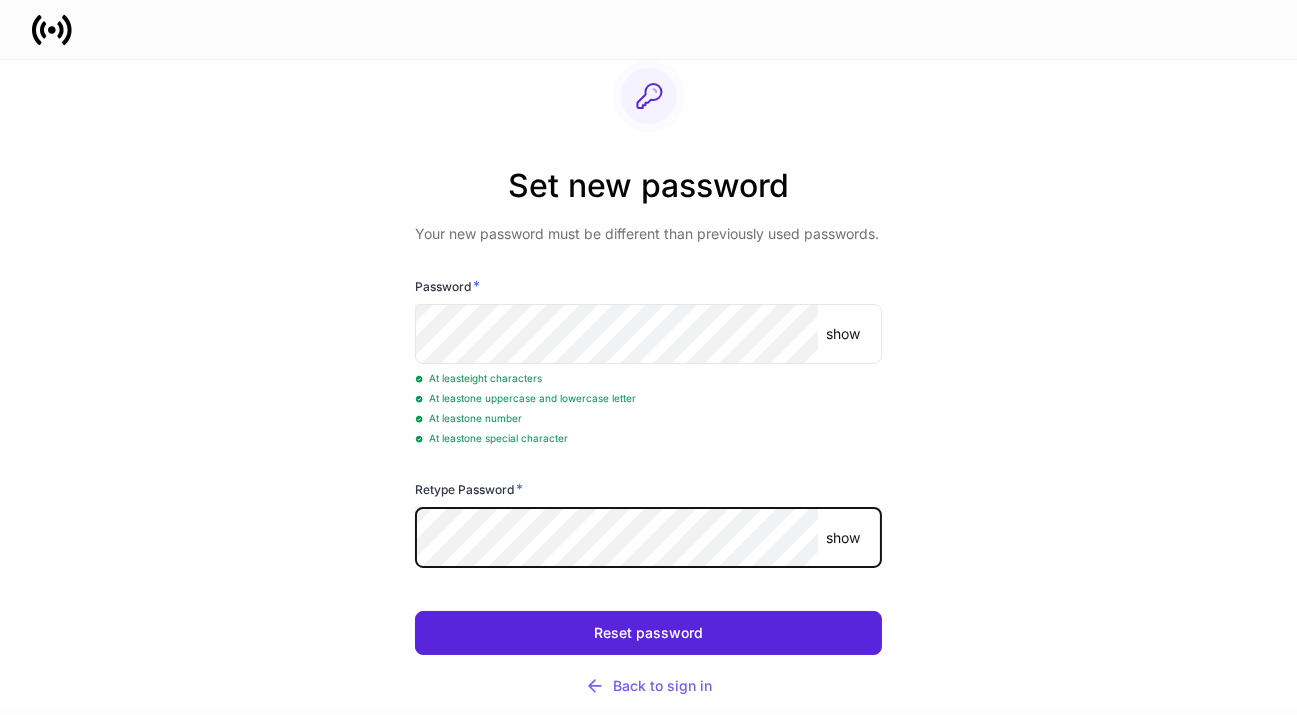 click on "show" at bounding box center [843, 538] 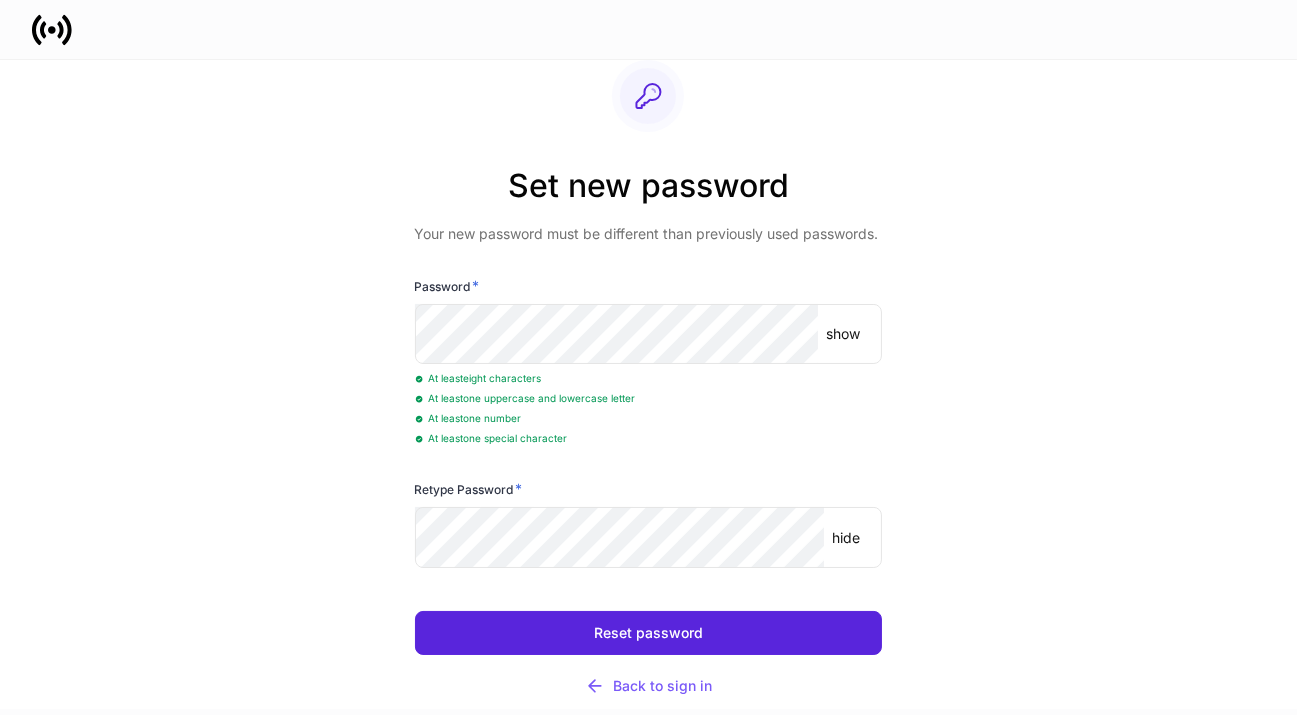 click on "show" at bounding box center (843, 334) 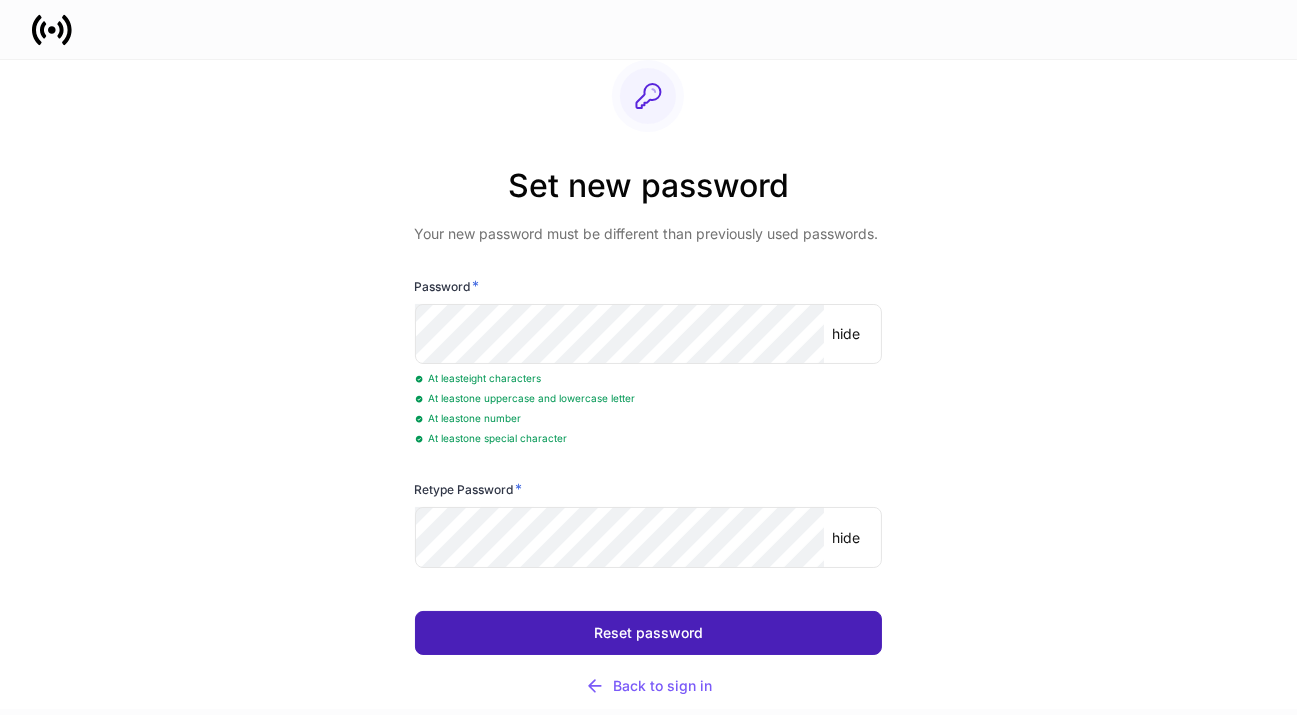 click on "Reset password" at bounding box center (649, 633) 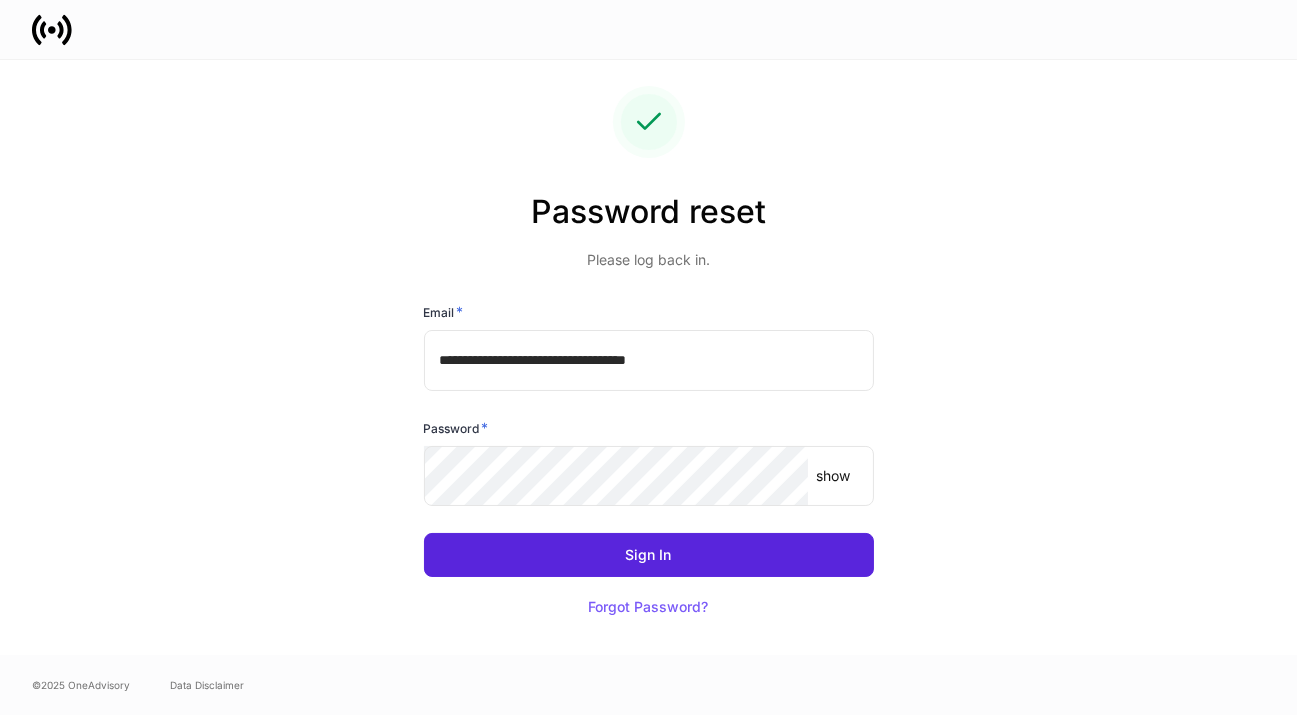 click on "show" at bounding box center (833, 476) 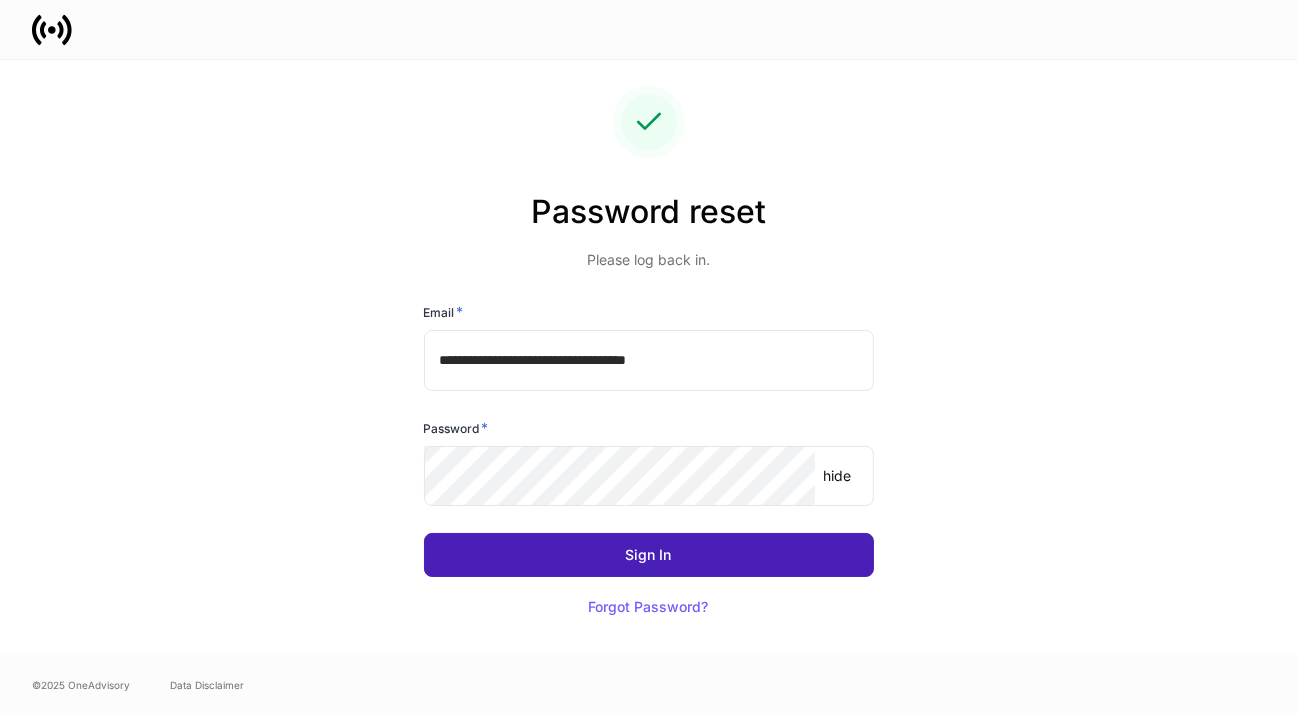 click on "Sign In" at bounding box center (649, 555) 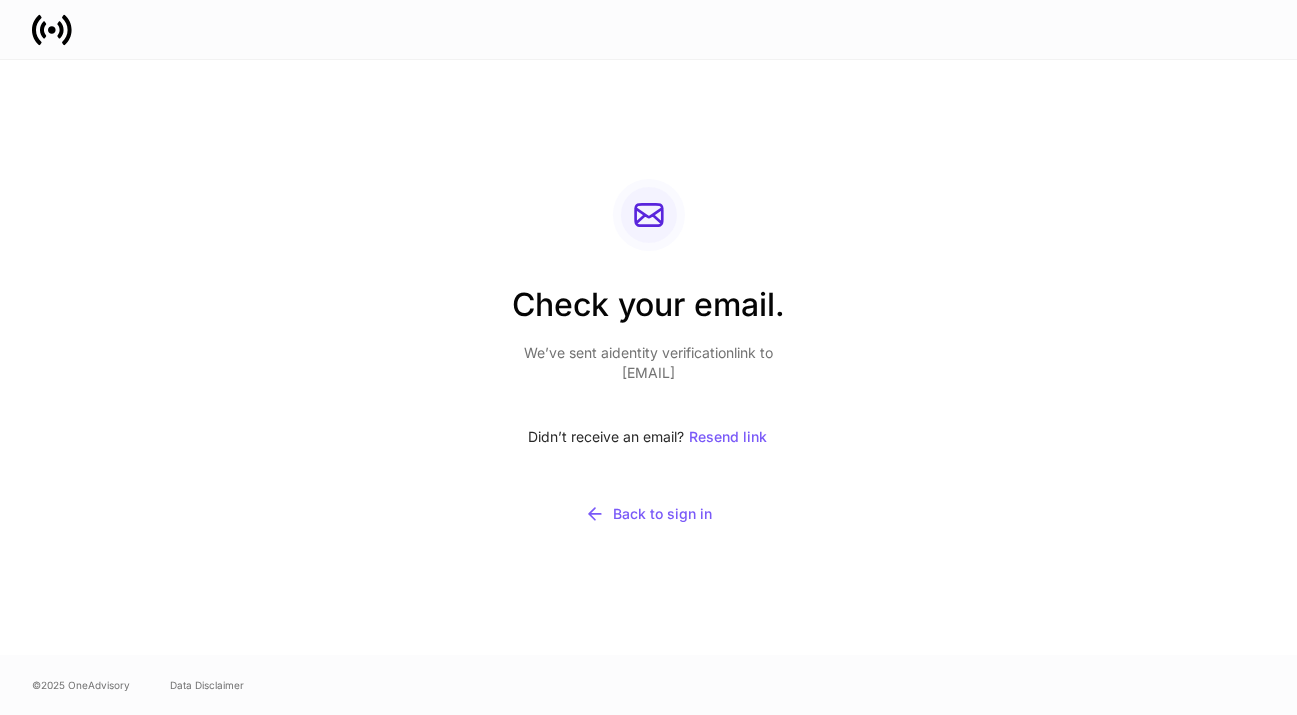click on "Check your email. We’ve sent a  identity verification  link to bscarborough+1280@sanctuarywealth.com Didn’t receive an email?   Resend link Back to sign in" at bounding box center [649, 357] 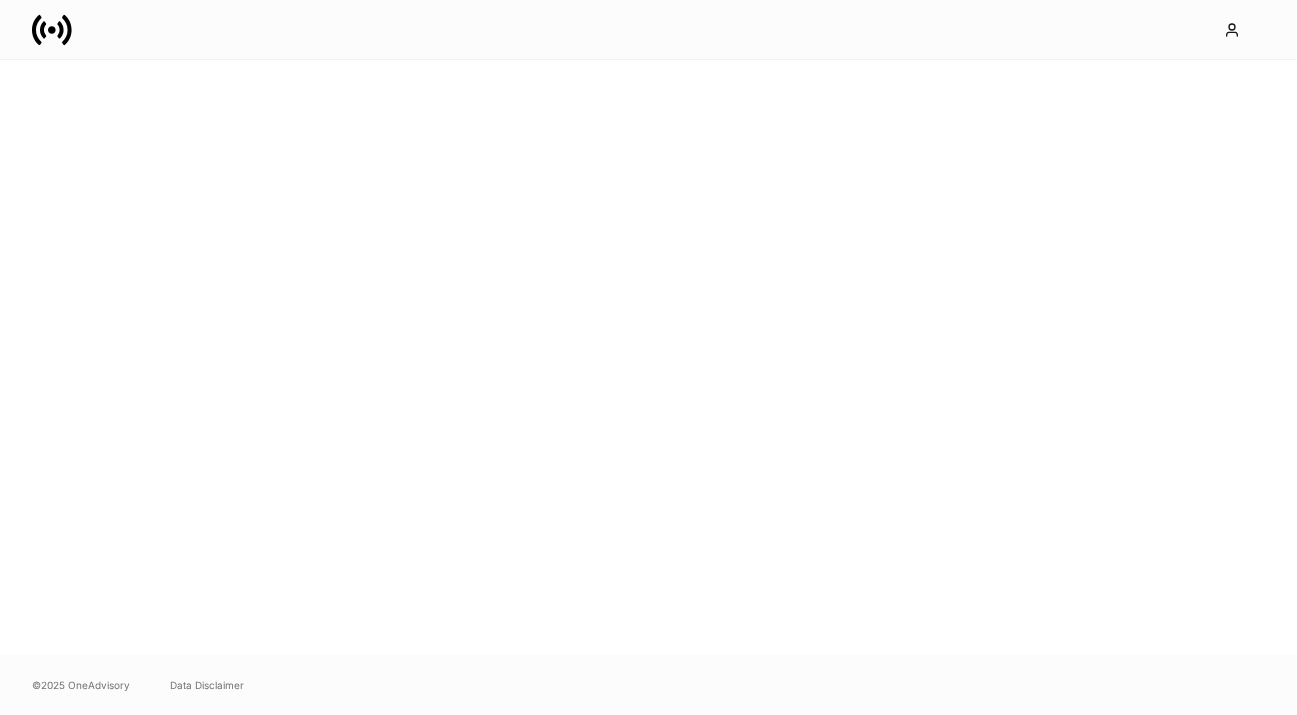 scroll, scrollTop: 0, scrollLeft: 0, axis: both 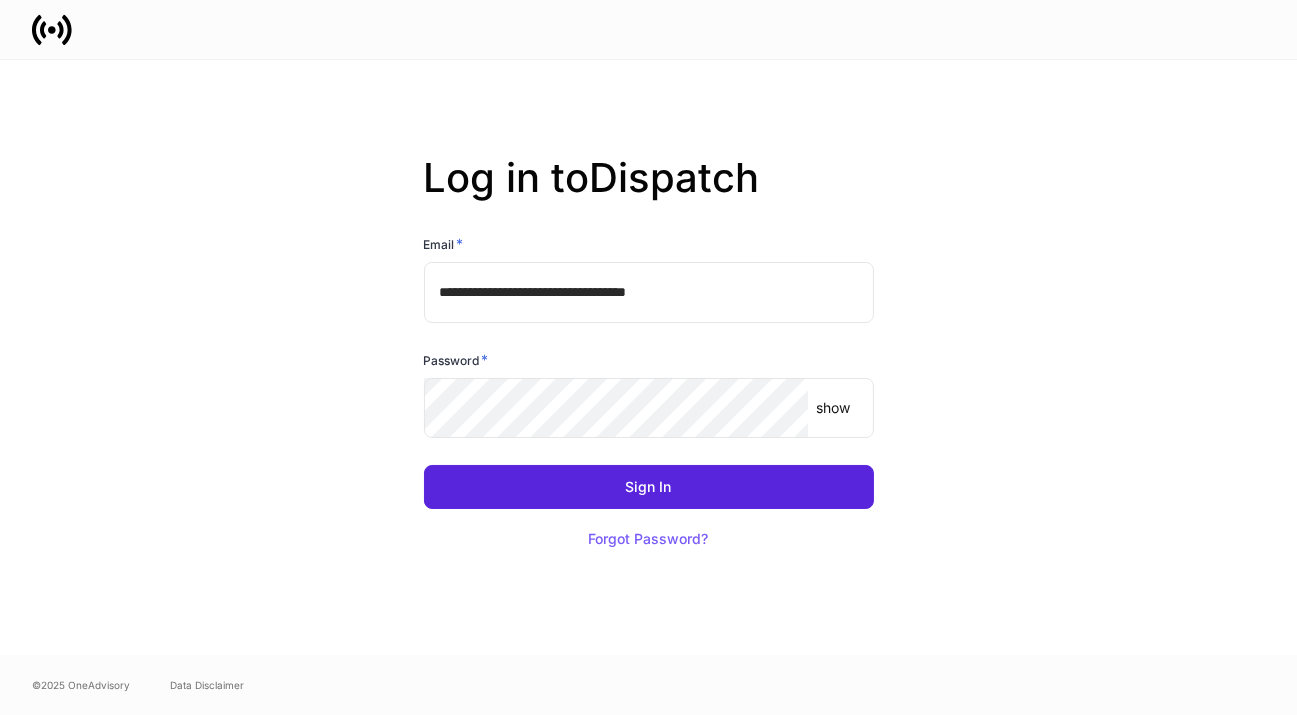 click on "show" at bounding box center (833, 408) 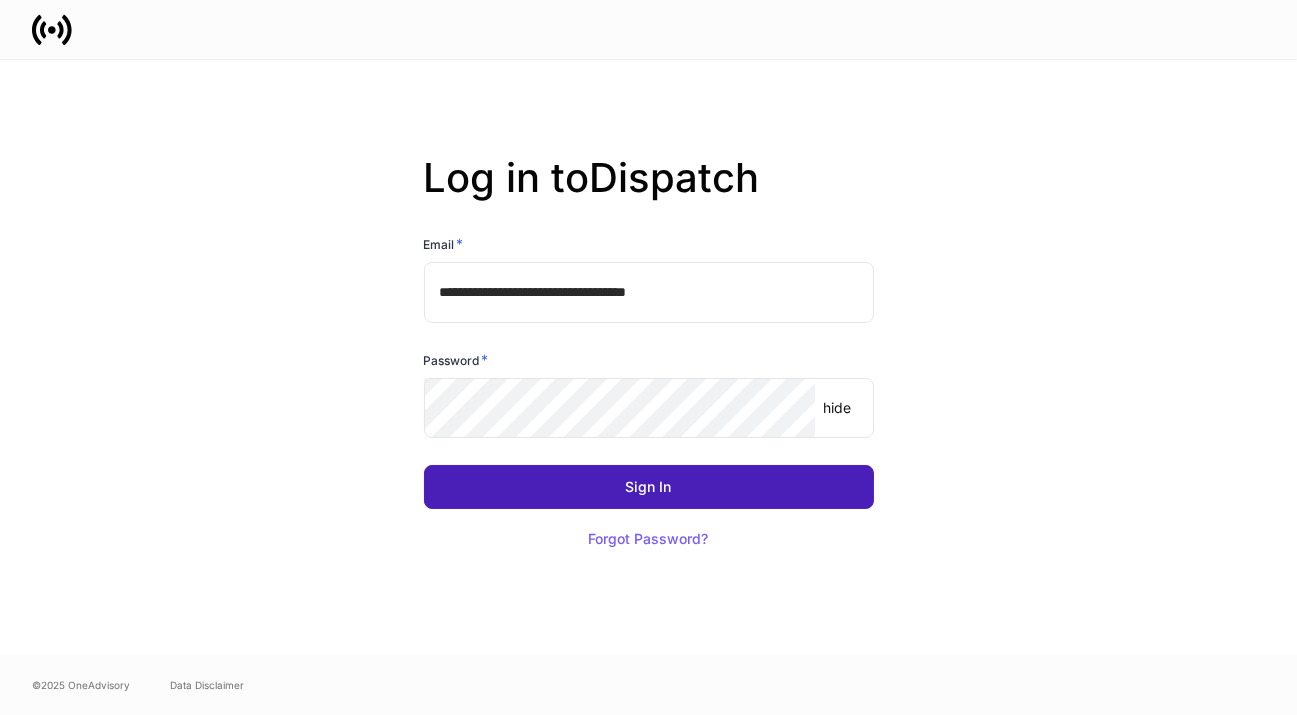 click on "Sign In" at bounding box center (649, 487) 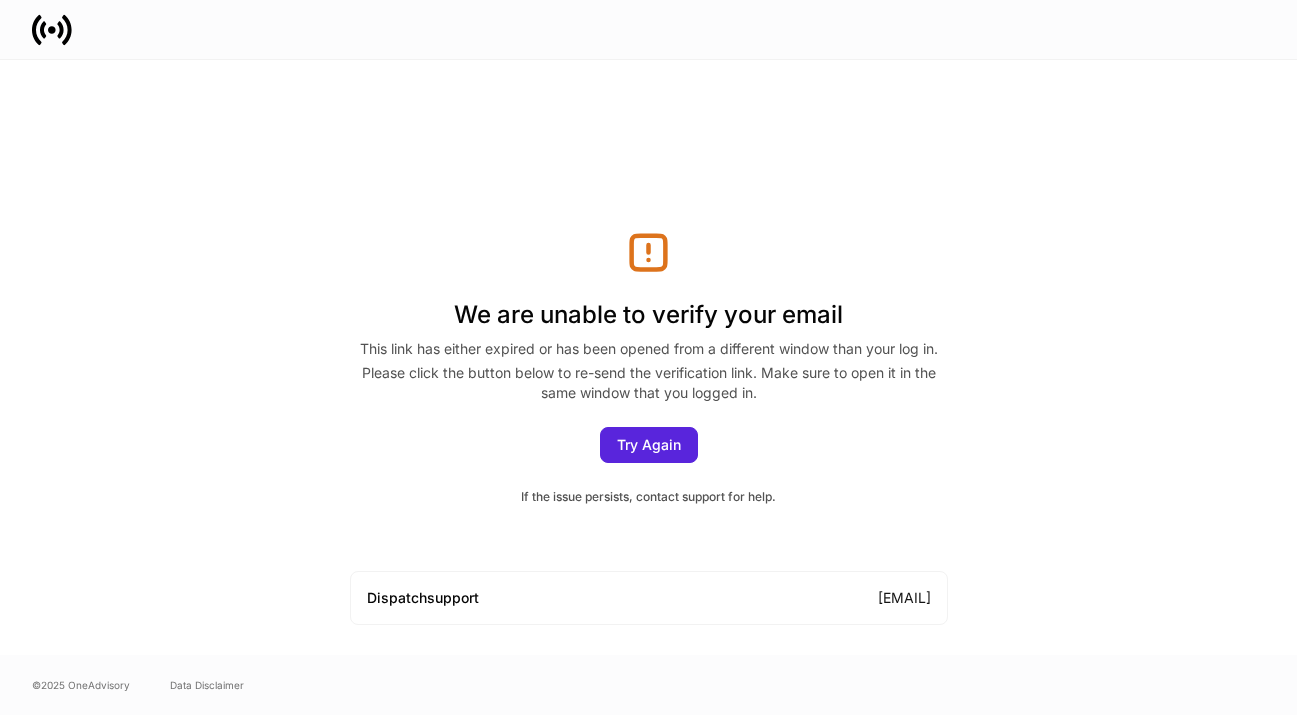 scroll, scrollTop: 0, scrollLeft: 0, axis: both 